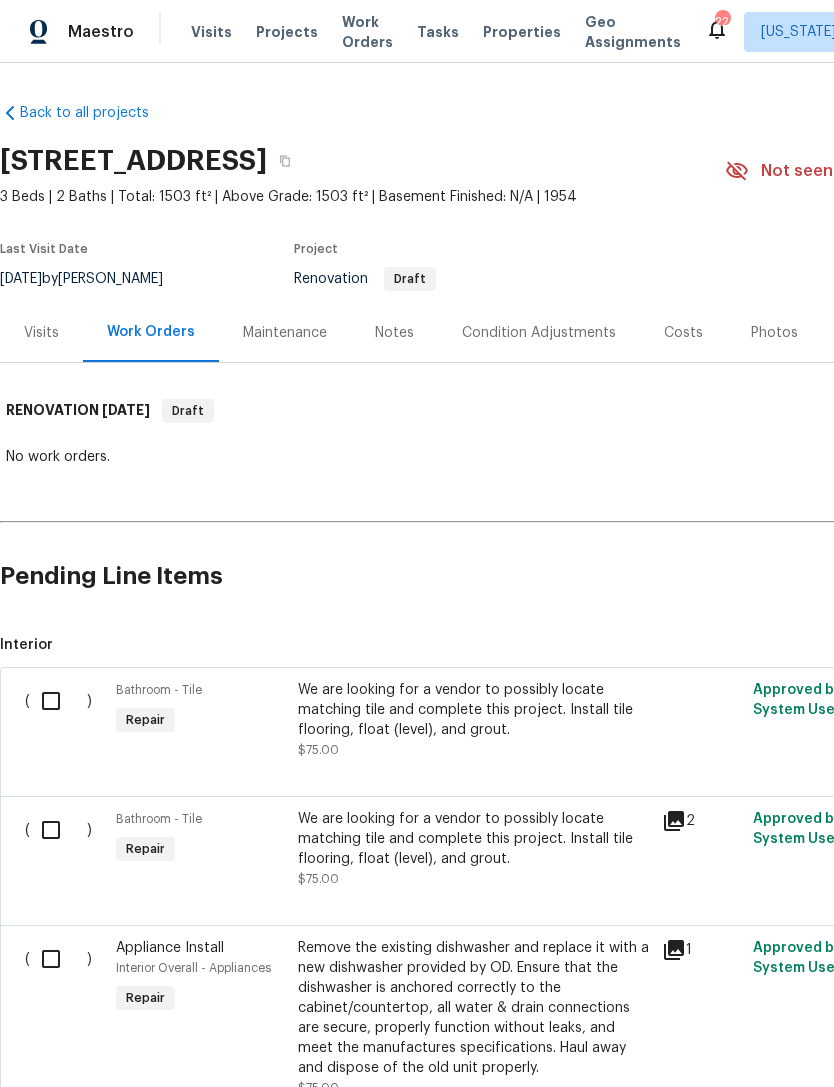 scroll, scrollTop: 0, scrollLeft: 0, axis: both 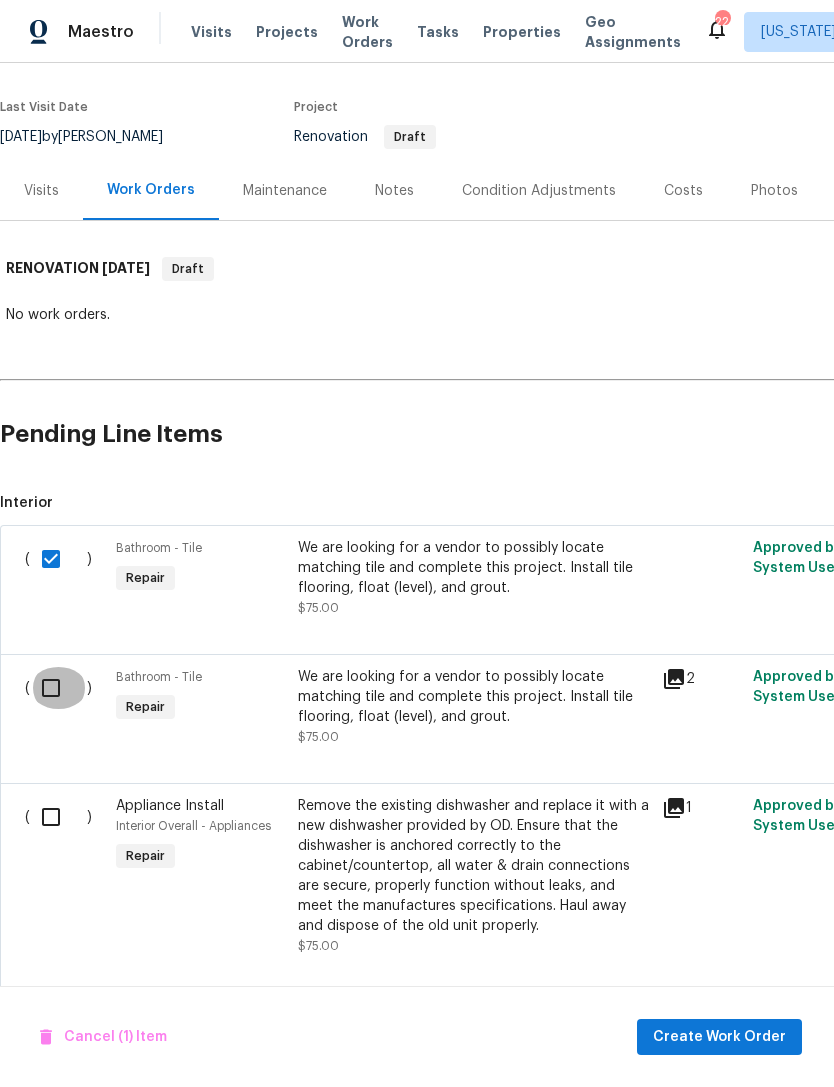 click at bounding box center [58, 688] 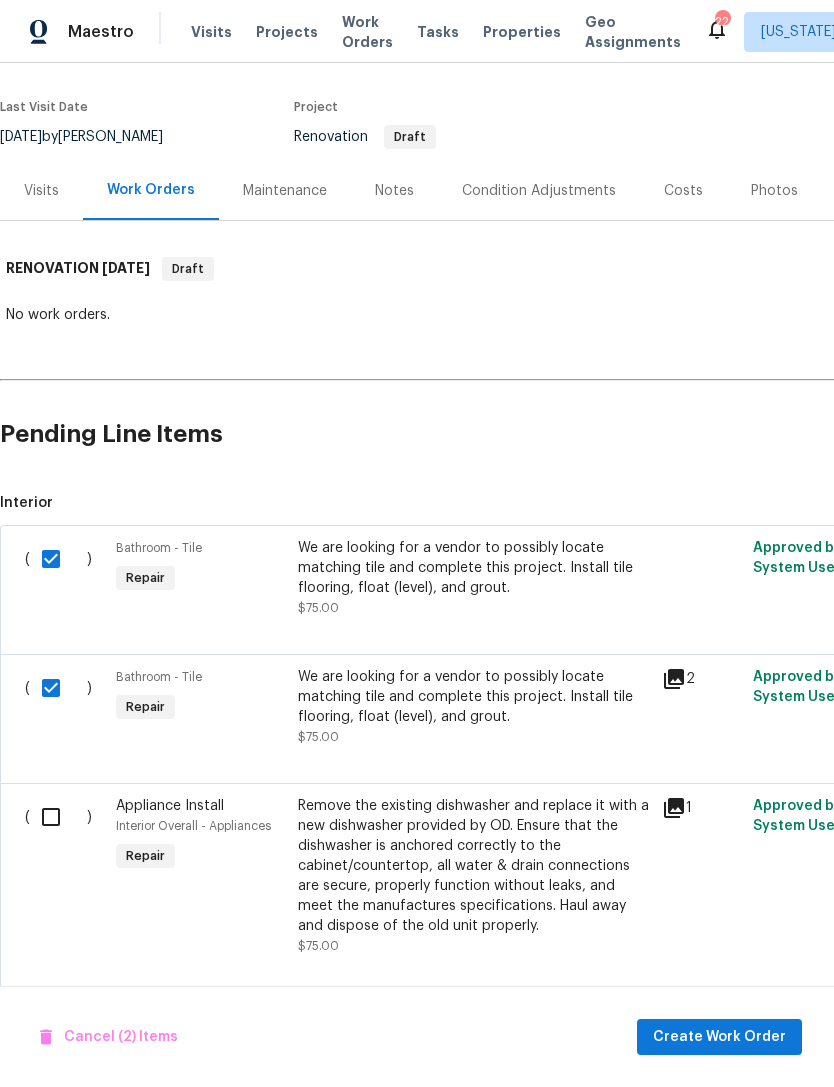 click at bounding box center (58, 817) 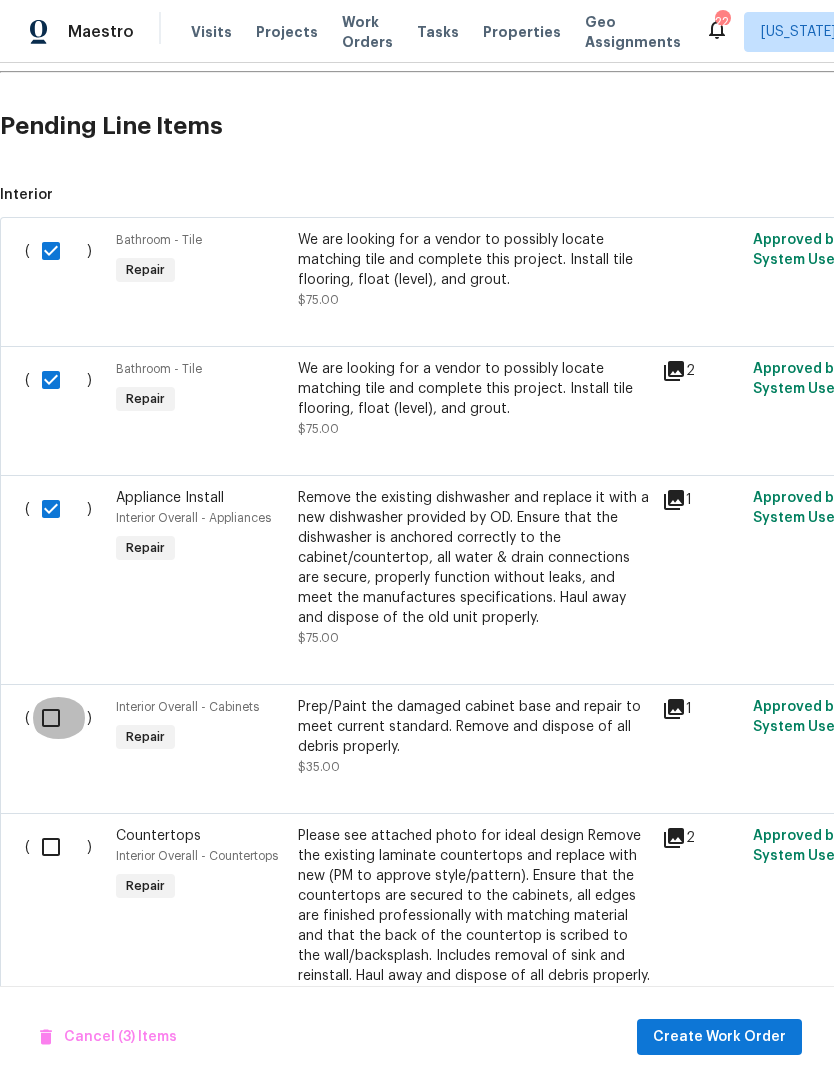 scroll, scrollTop: 450, scrollLeft: 0, axis: vertical 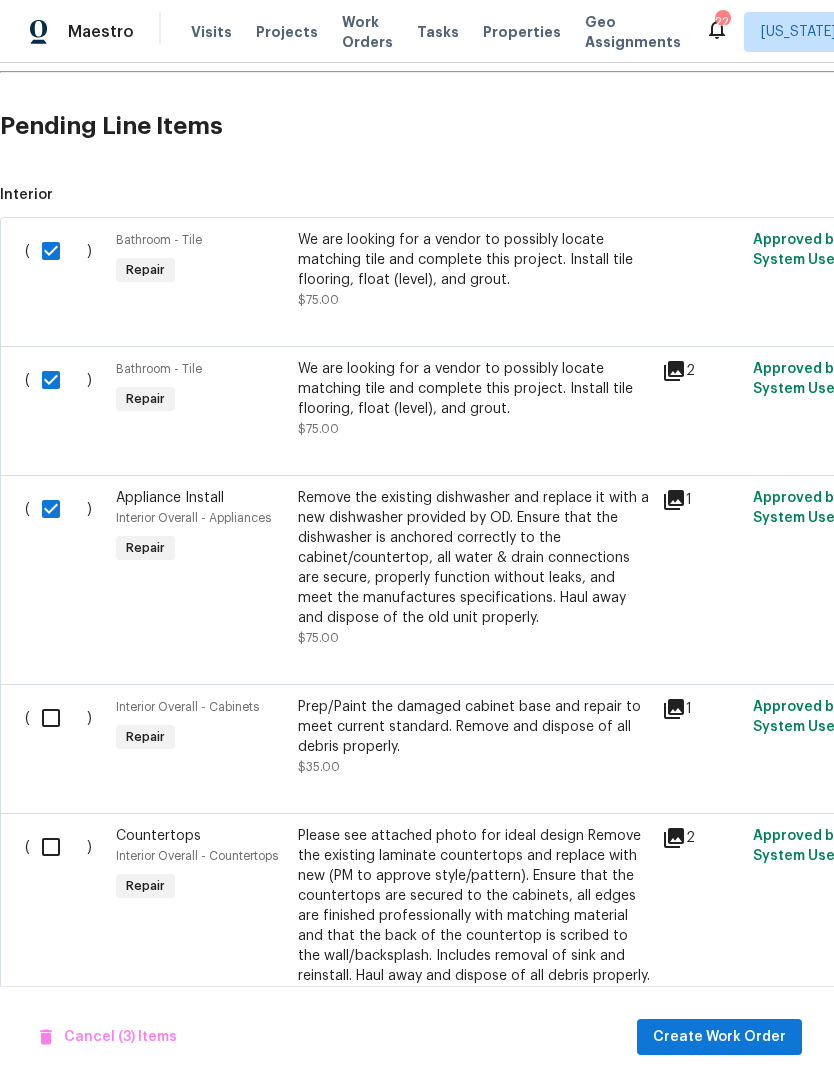 click at bounding box center [58, 718] 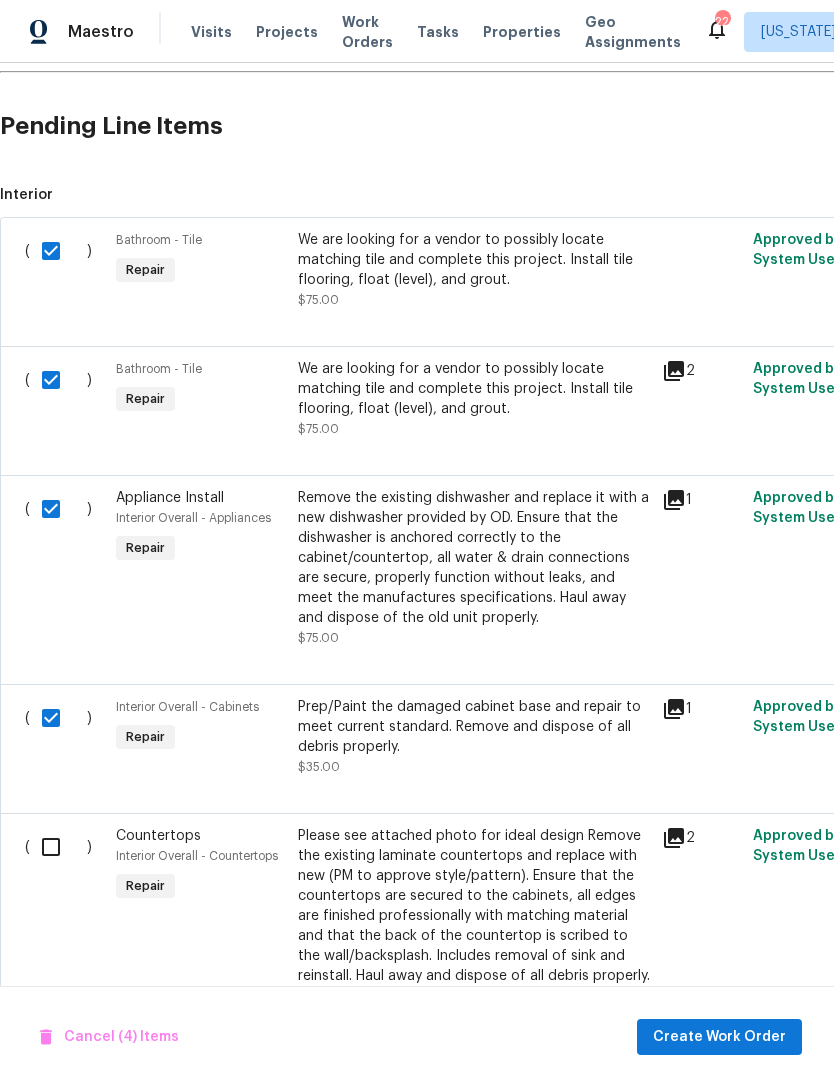 click at bounding box center [58, 847] 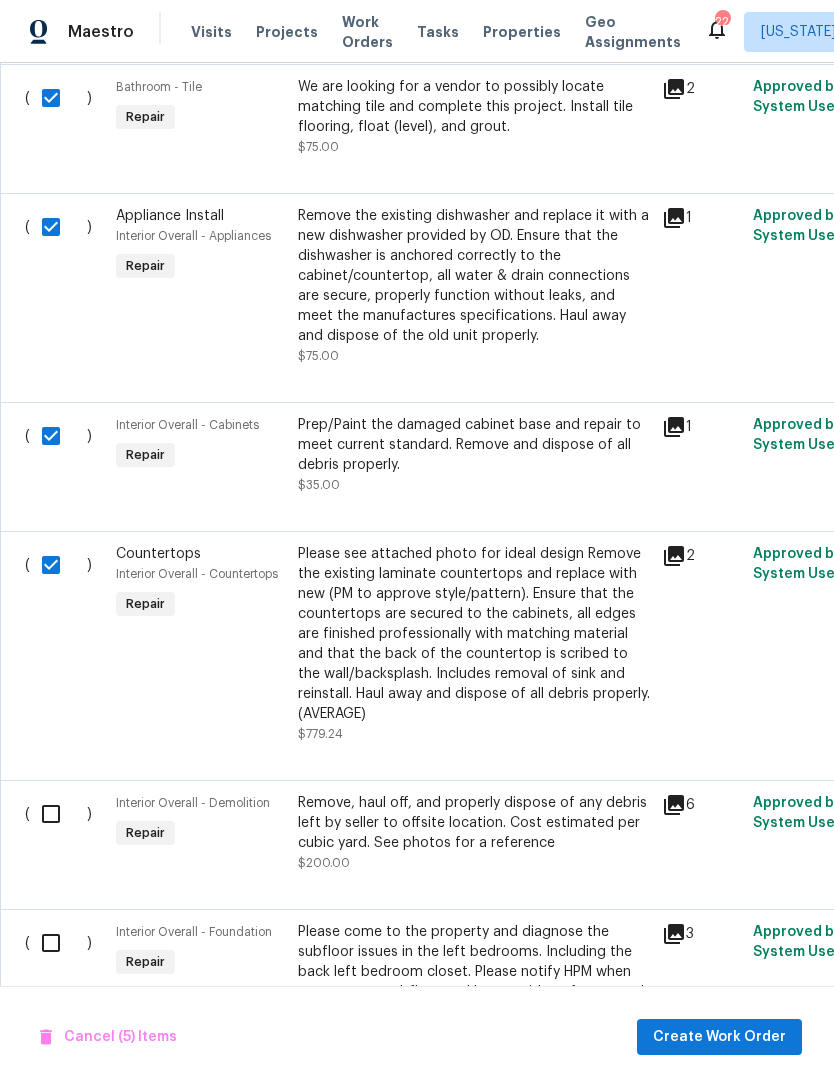 scroll, scrollTop: 732, scrollLeft: 0, axis: vertical 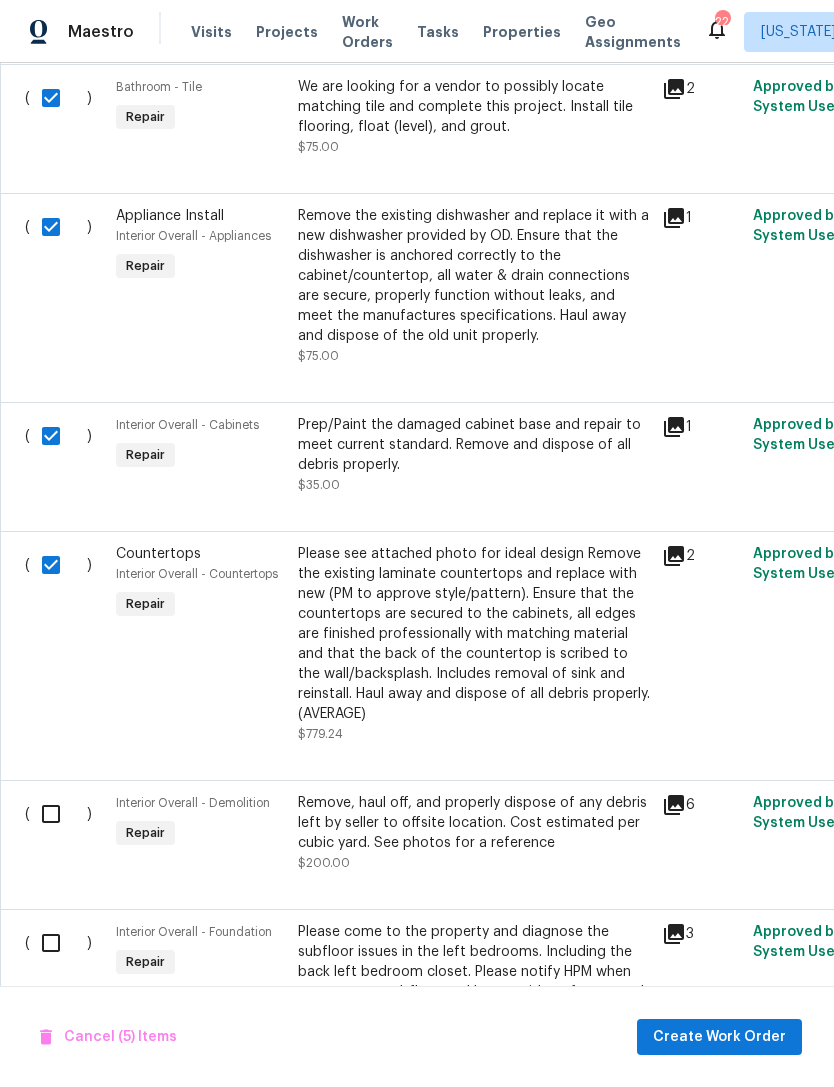 click at bounding box center (58, 814) 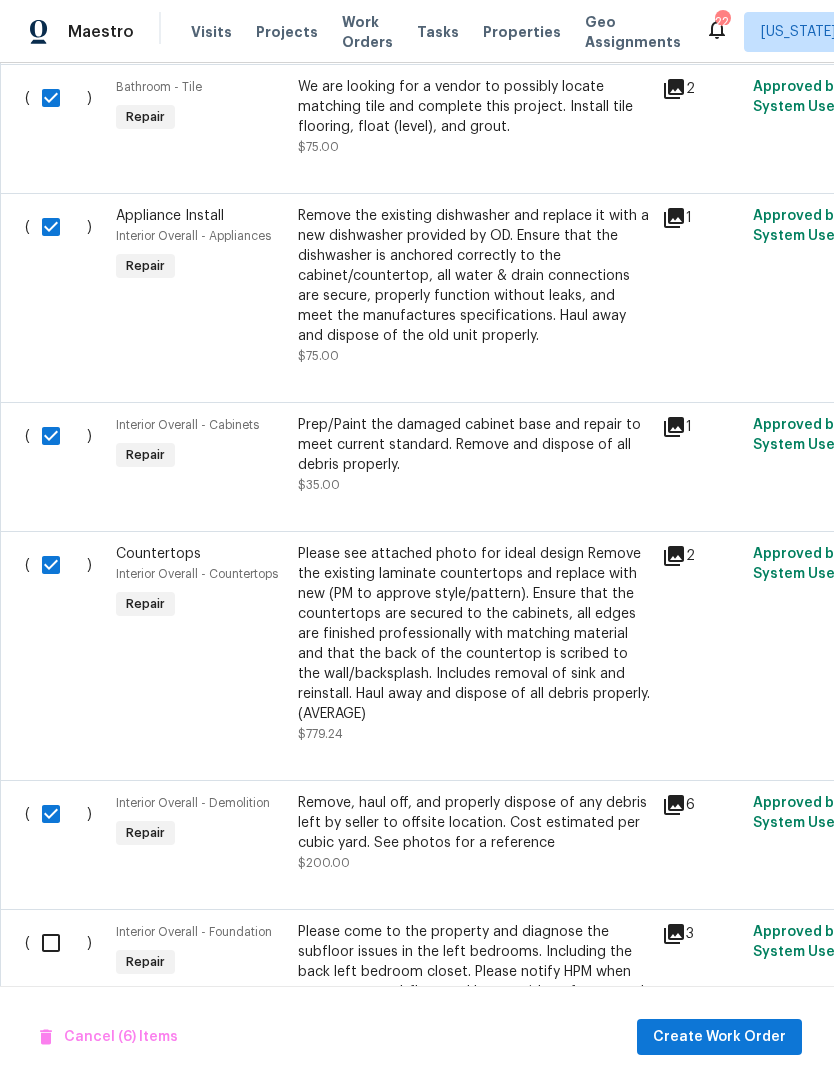 click at bounding box center [58, 943] 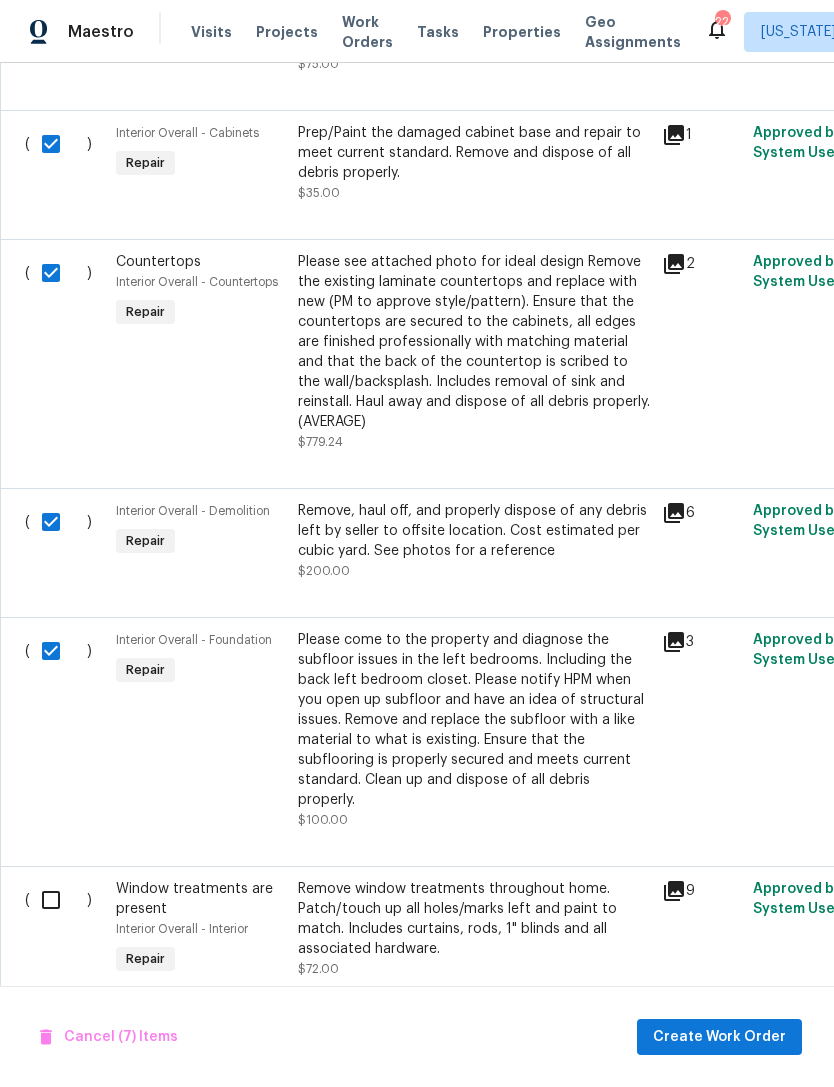 scroll, scrollTop: 1024, scrollLeft: 0, axis: vertical 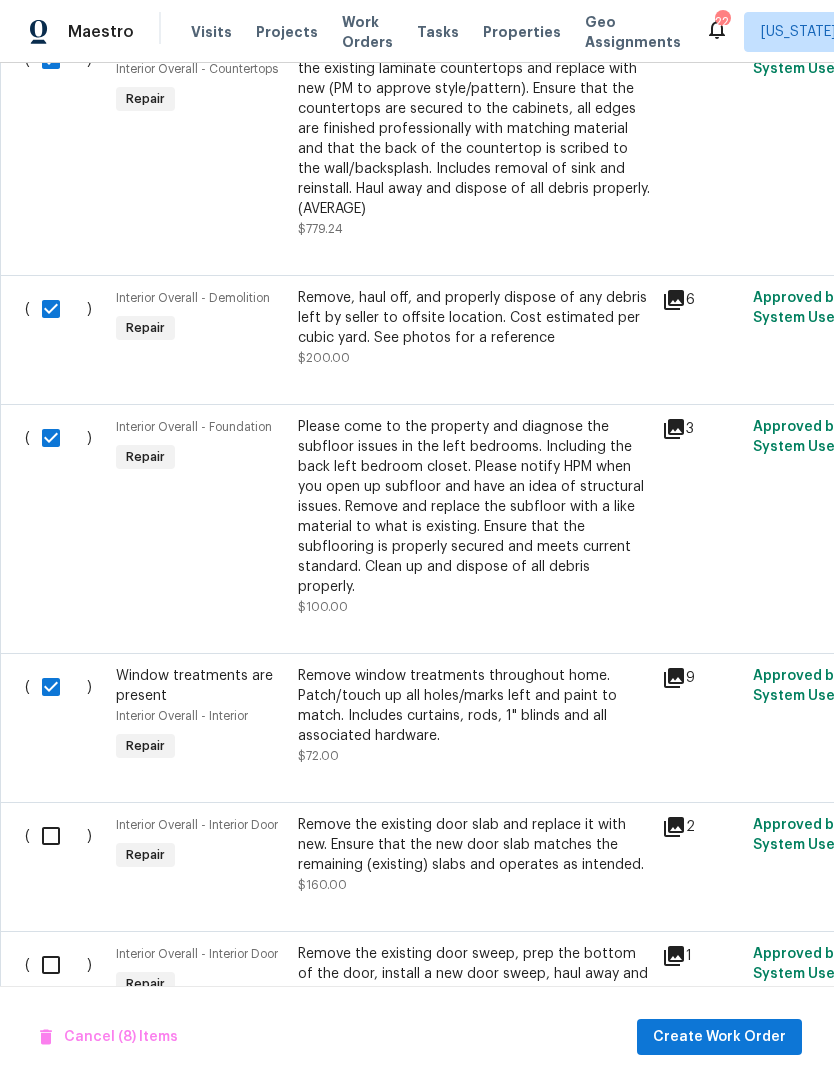 click at bounding box center (58, 836) 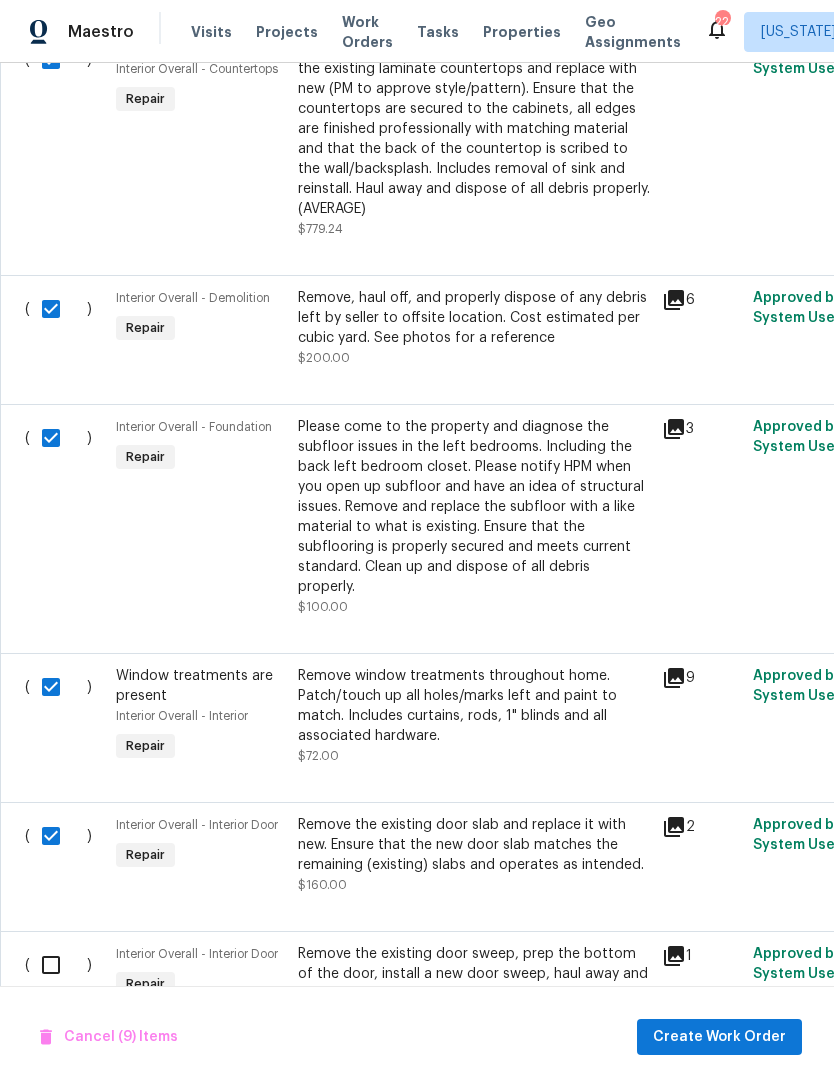 click at bounding box center [58, 965] 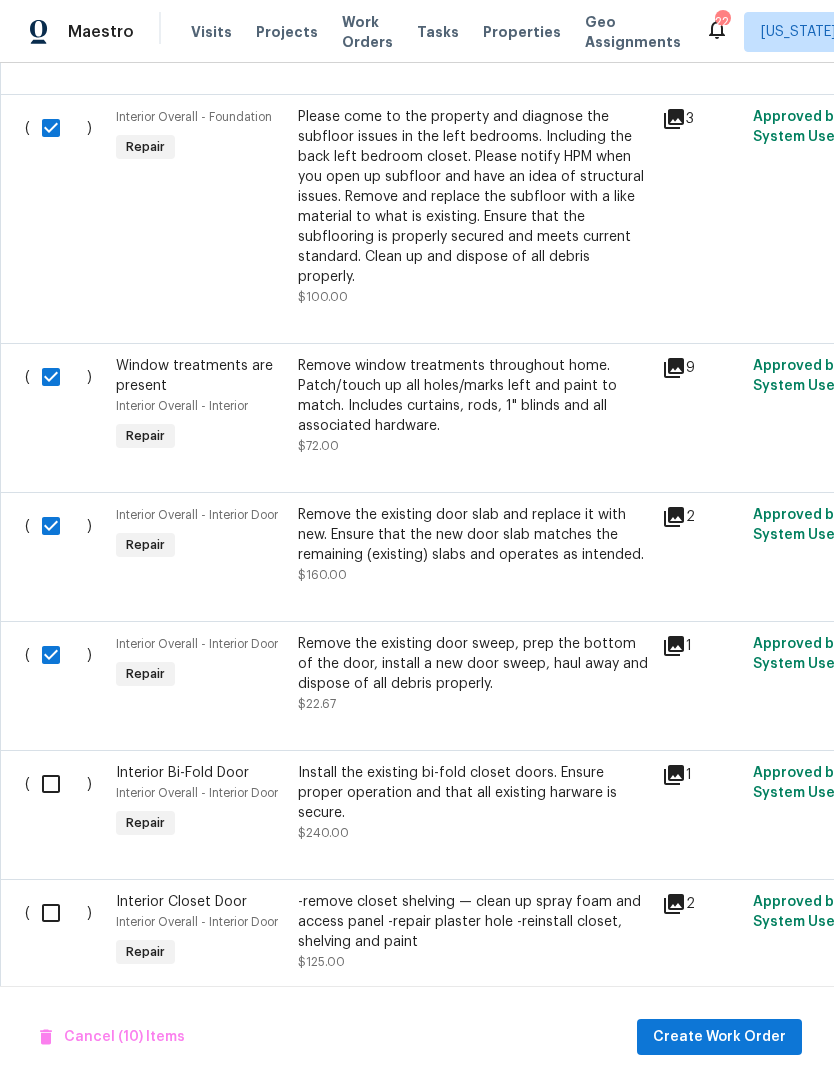 scroll, scrollTop: 1547, scrollLeft: 0, axis: vertical 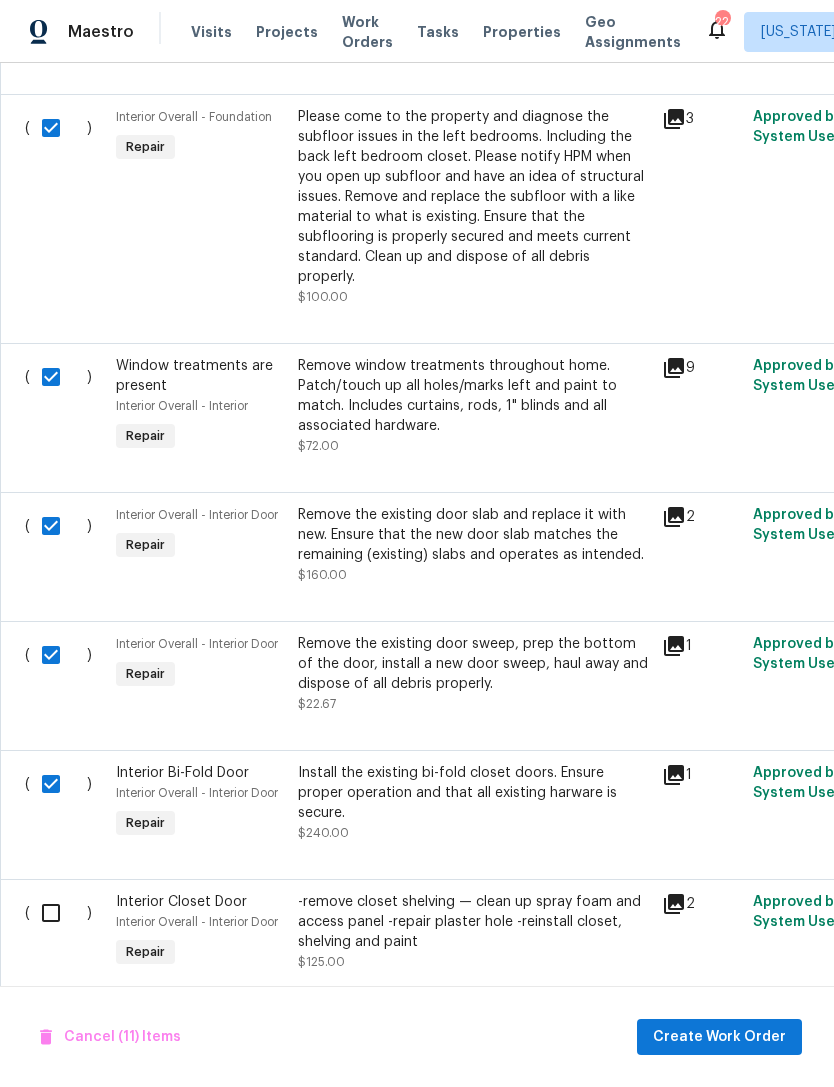 click at bounding box center (58, 913) 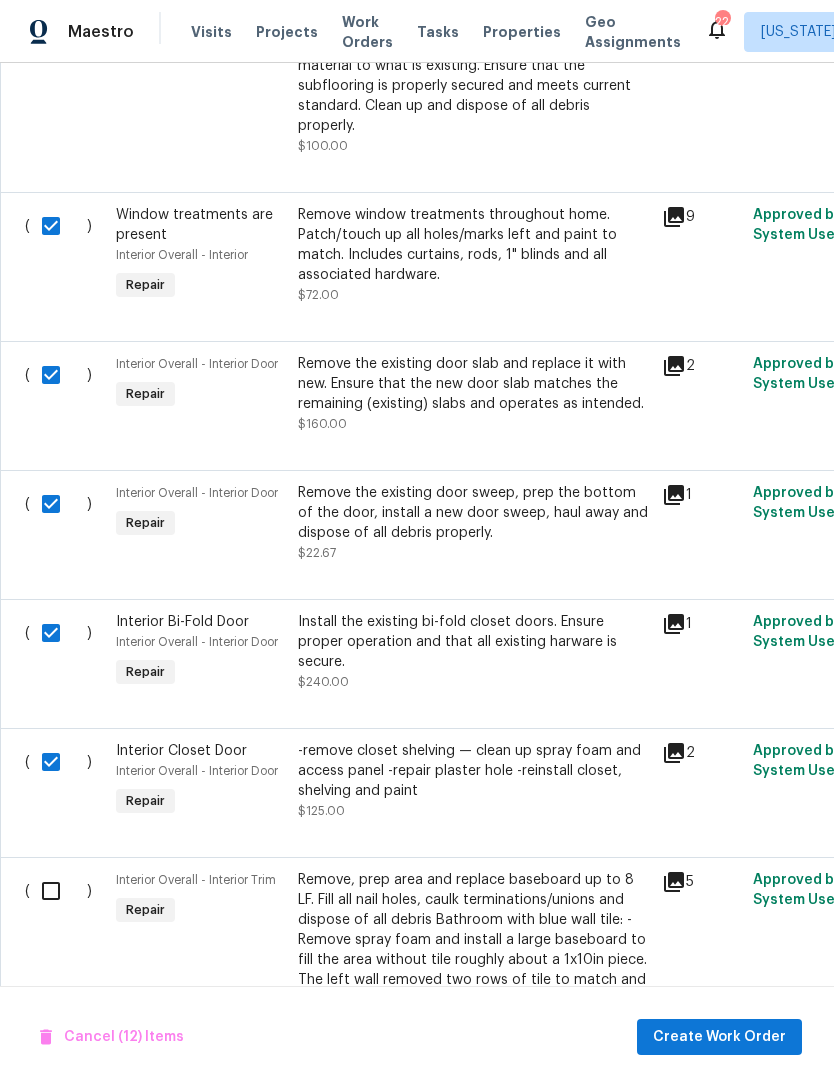 scroll, scrollTop: 1698, scrollLeft: 0, axis: vertical 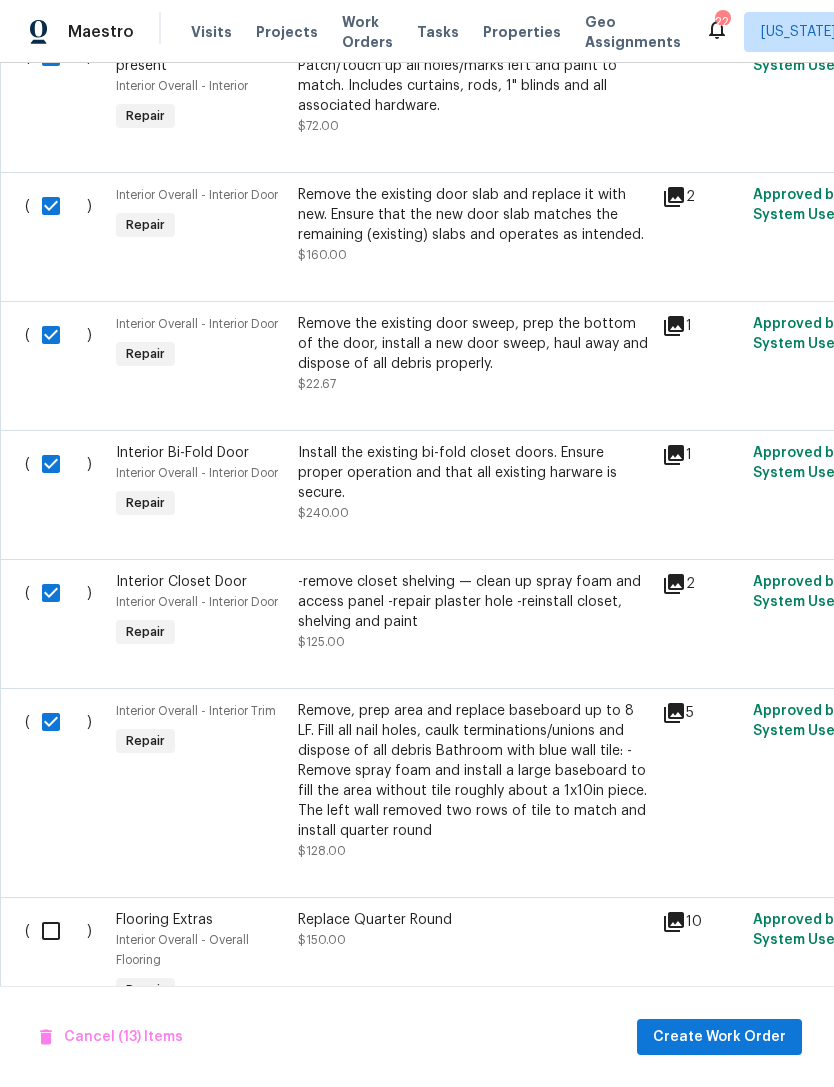 click at bounding box center [58, 931] 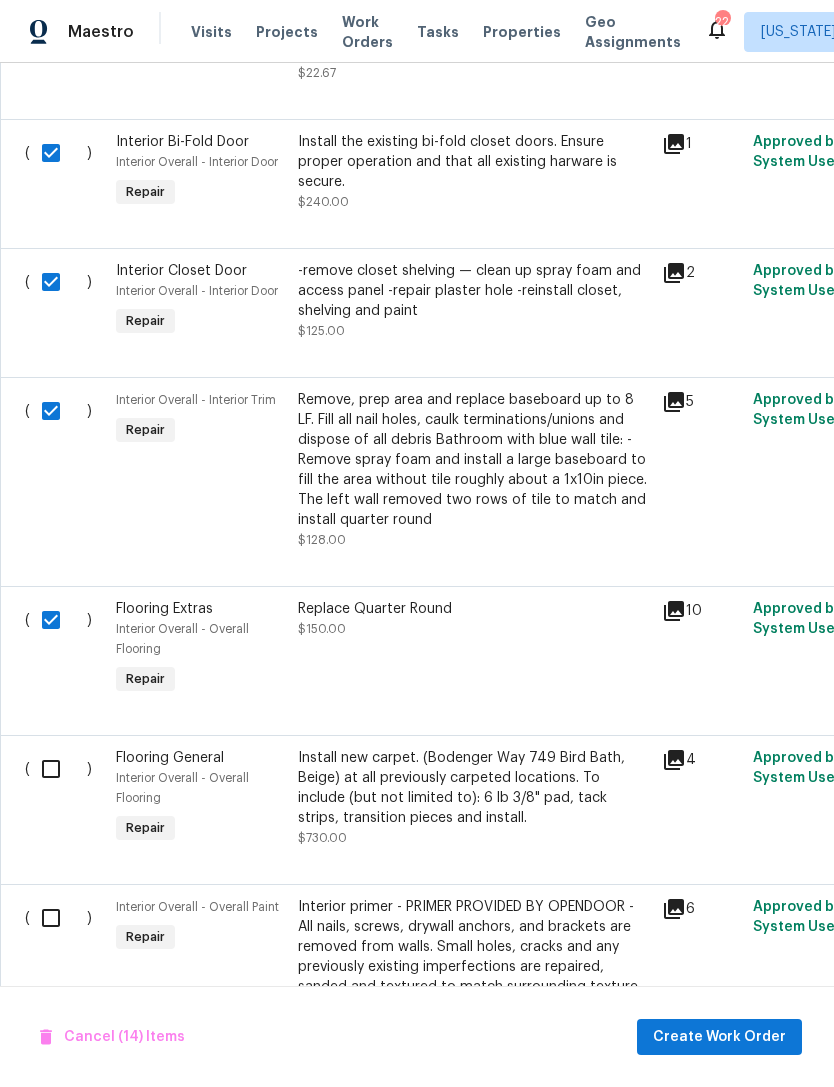 scroll, scrollTop: 2179, scrollLeft: 0, axis: vertical 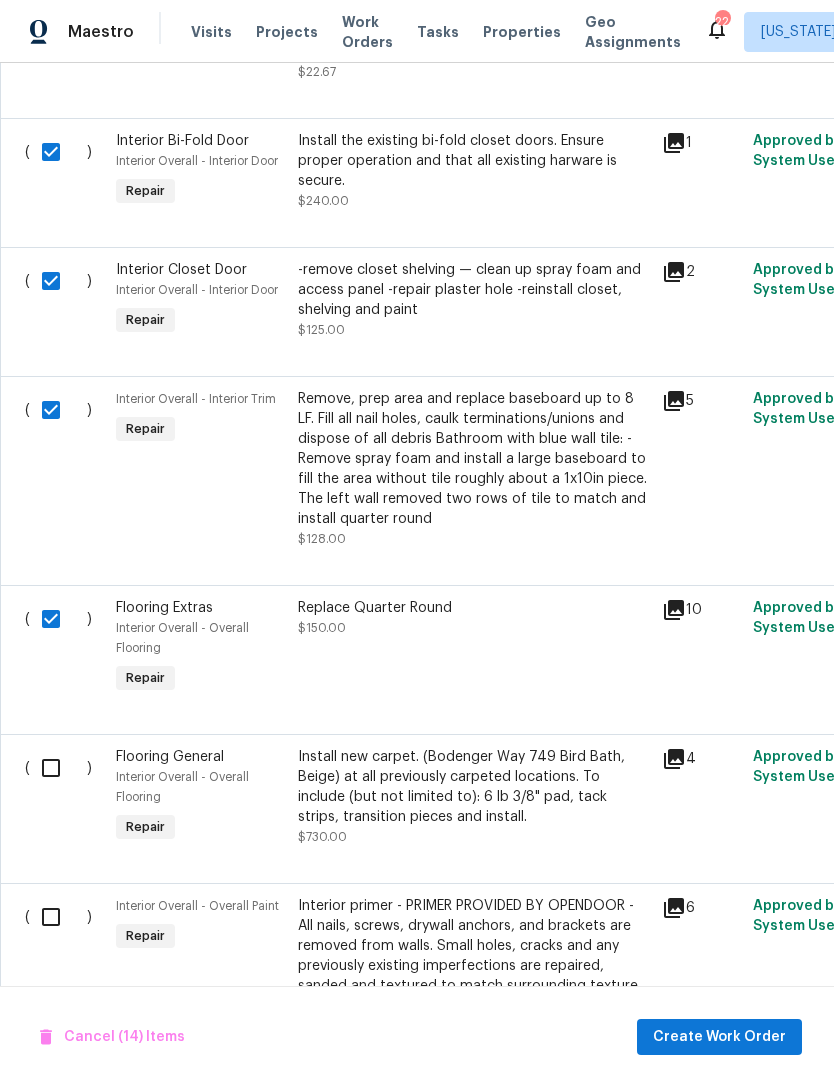 click at bounding box center [58, 768] 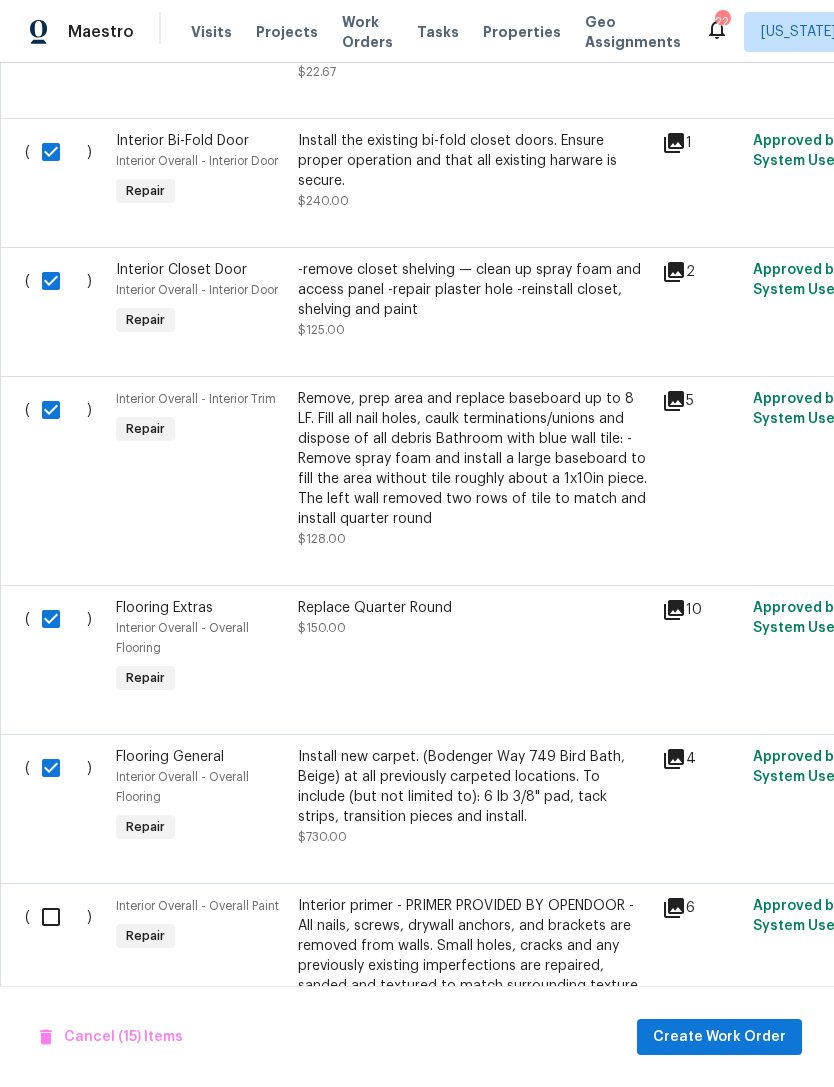 click at bounding box center (58, 768) 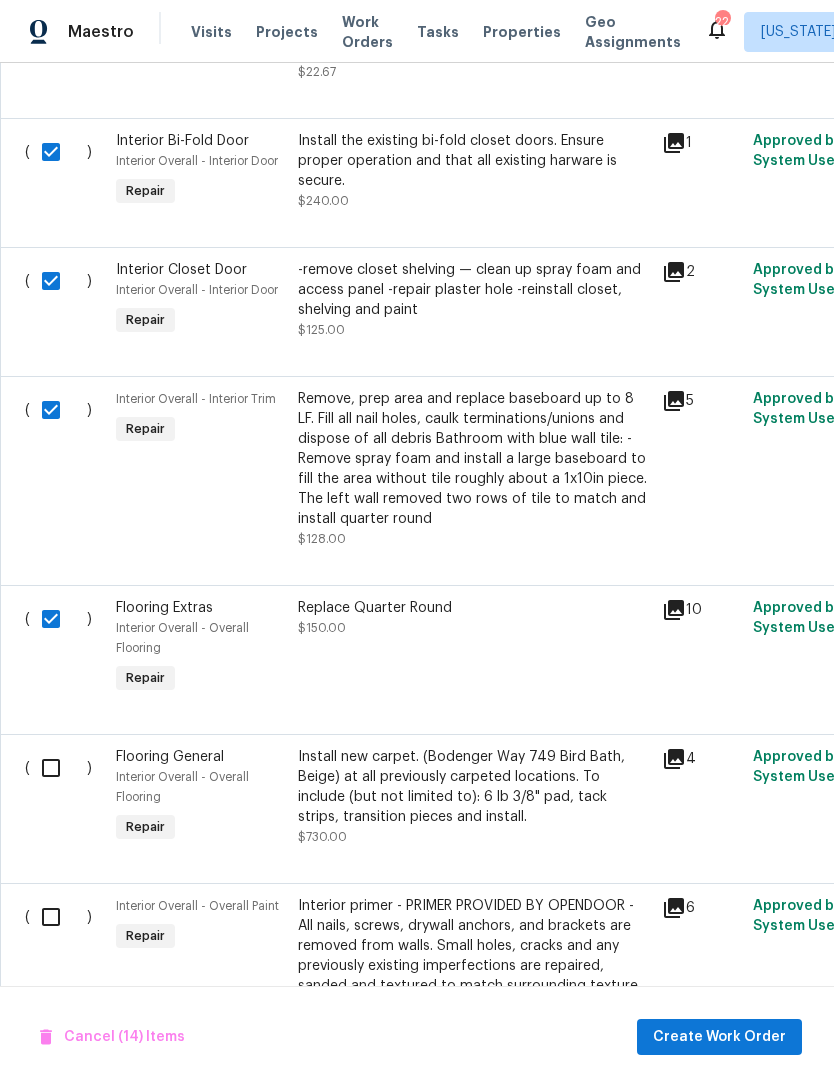 click at bounding box center [58, 619] 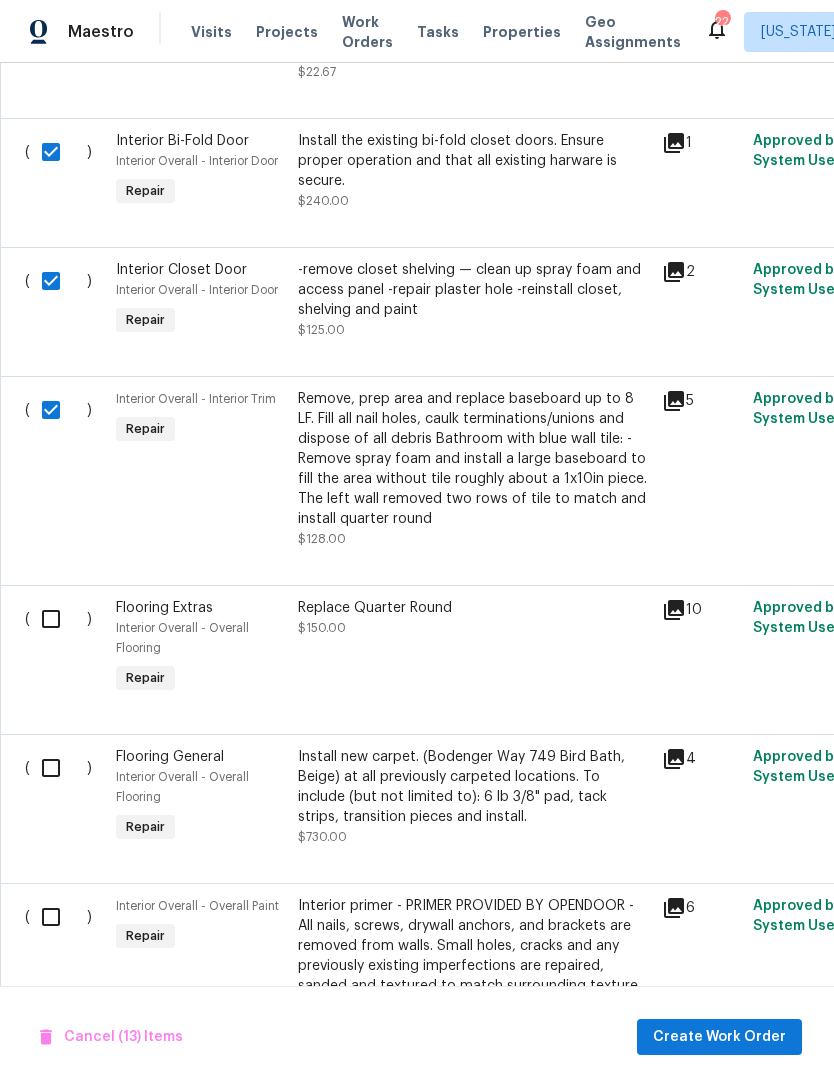 click at bounding box center (58, 619) 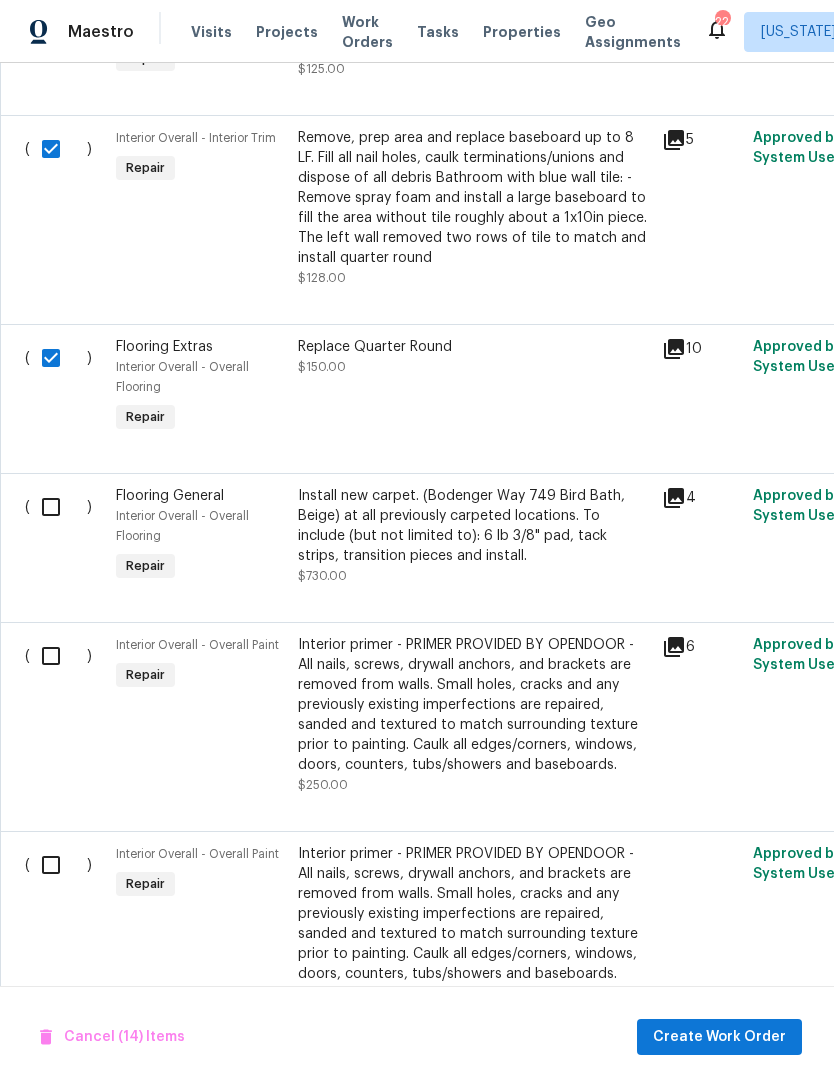 scroll, scrollTop: 2440, scrollLeft: 0, axis: vertical 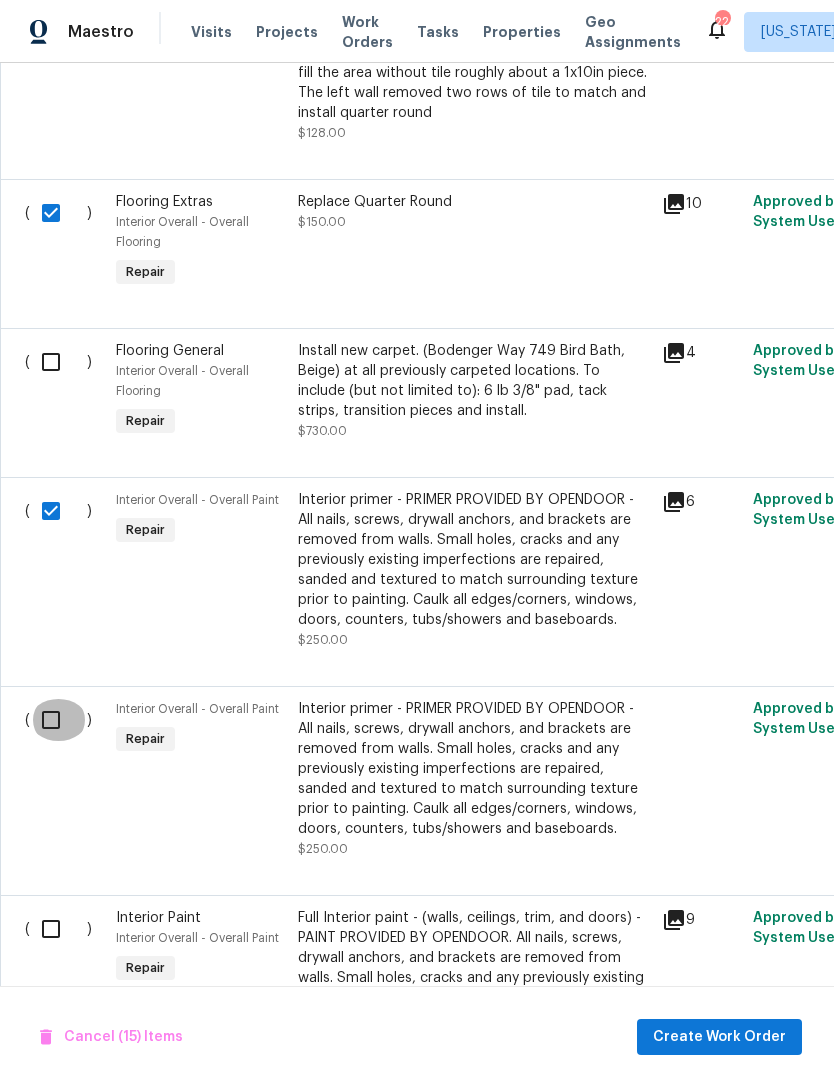 click at bounding box center (58, 720) 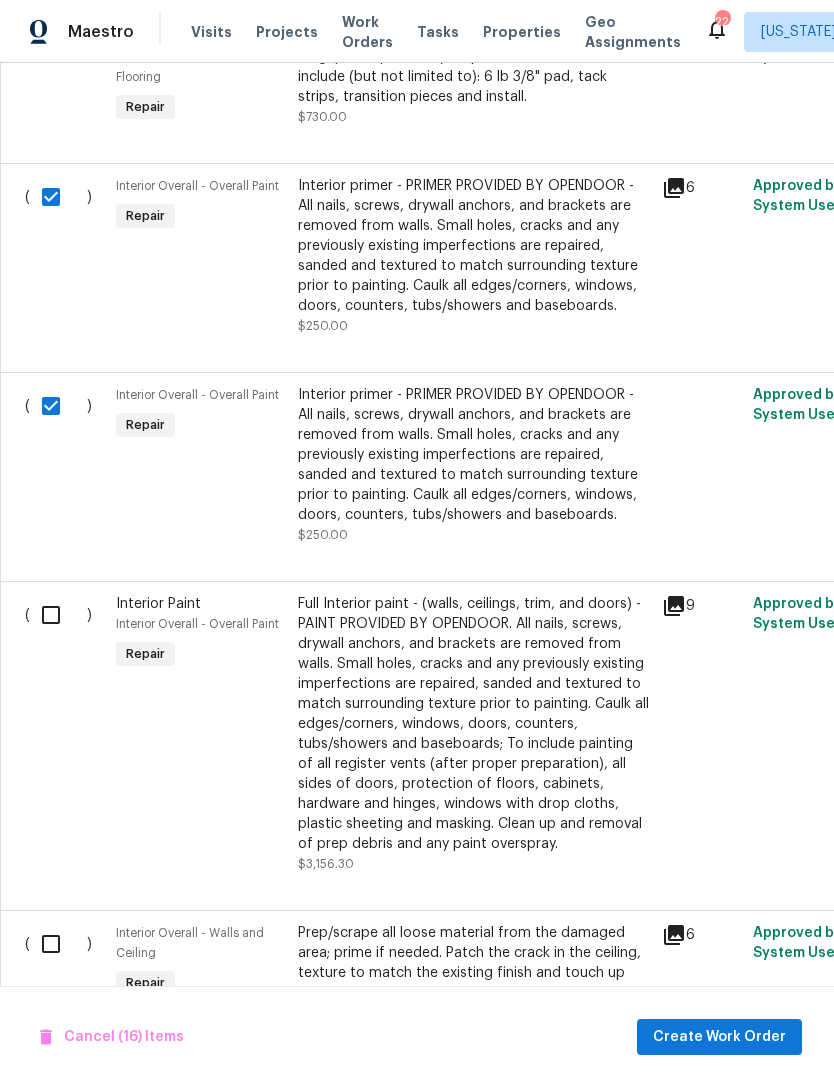 scroll, scrollTop: 2898, scrollLeft: 0, axis: vertical 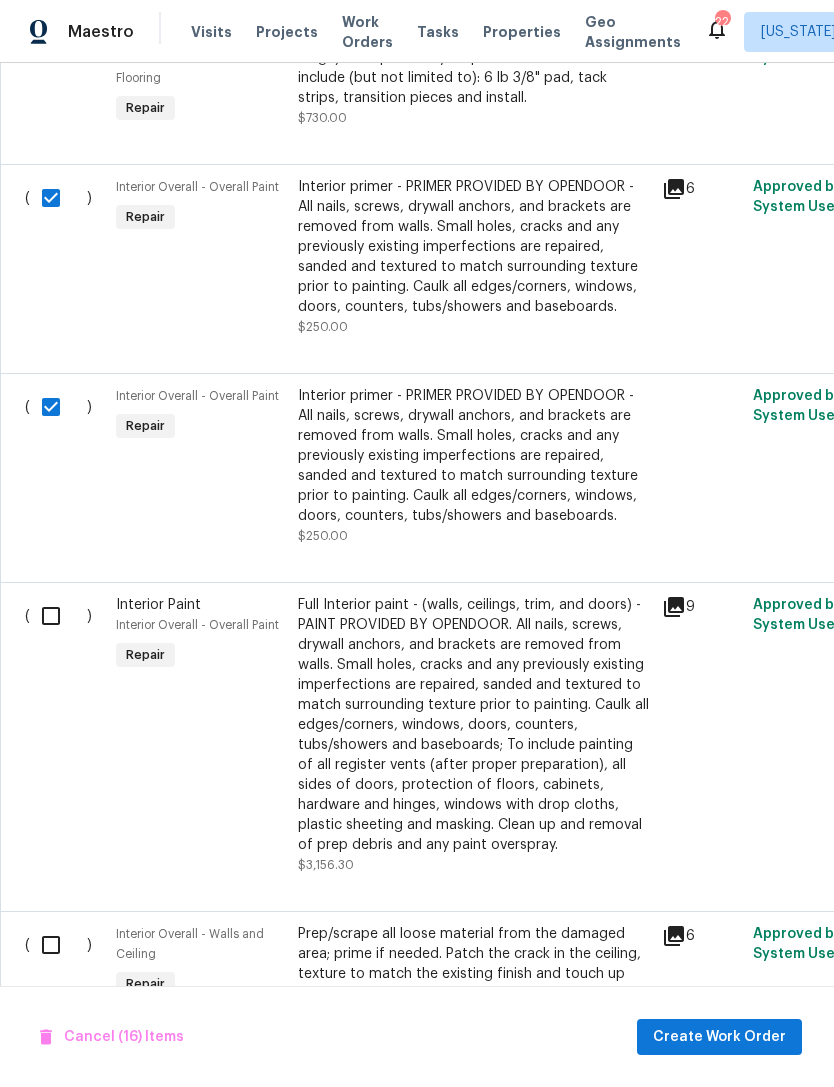 click at bounding box center (58, 616) 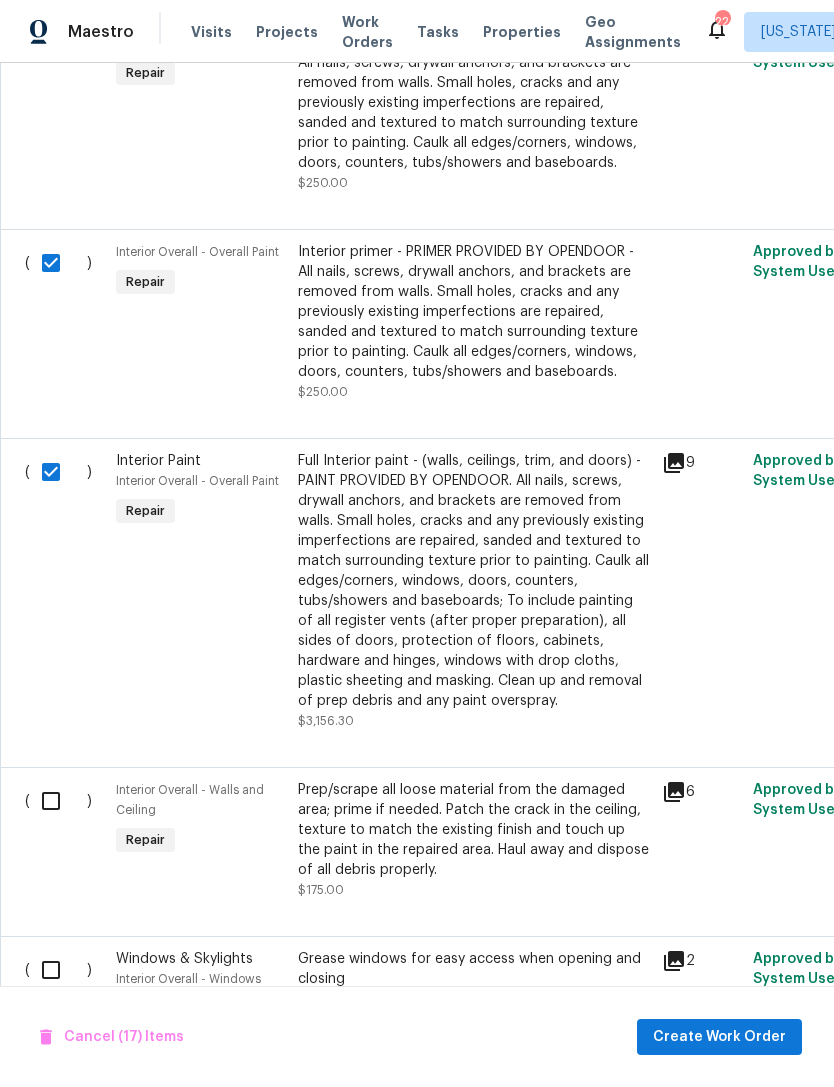 scroll 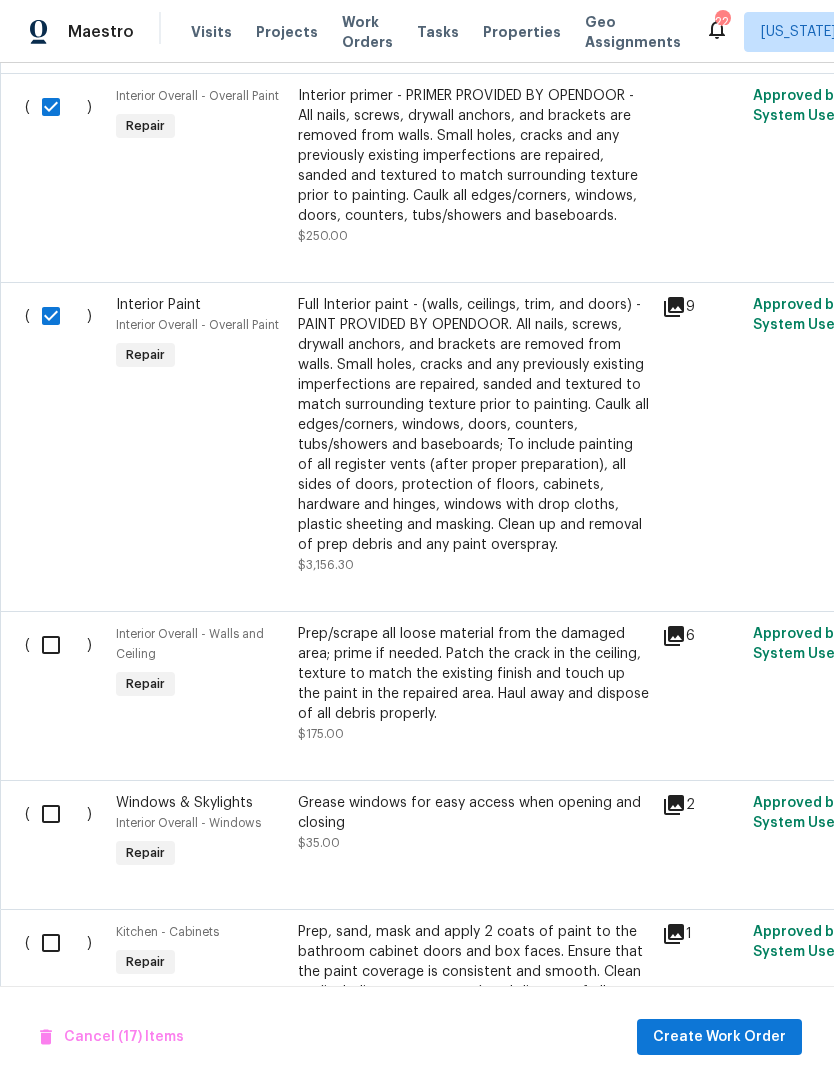 click at bounding box center (58, 645) 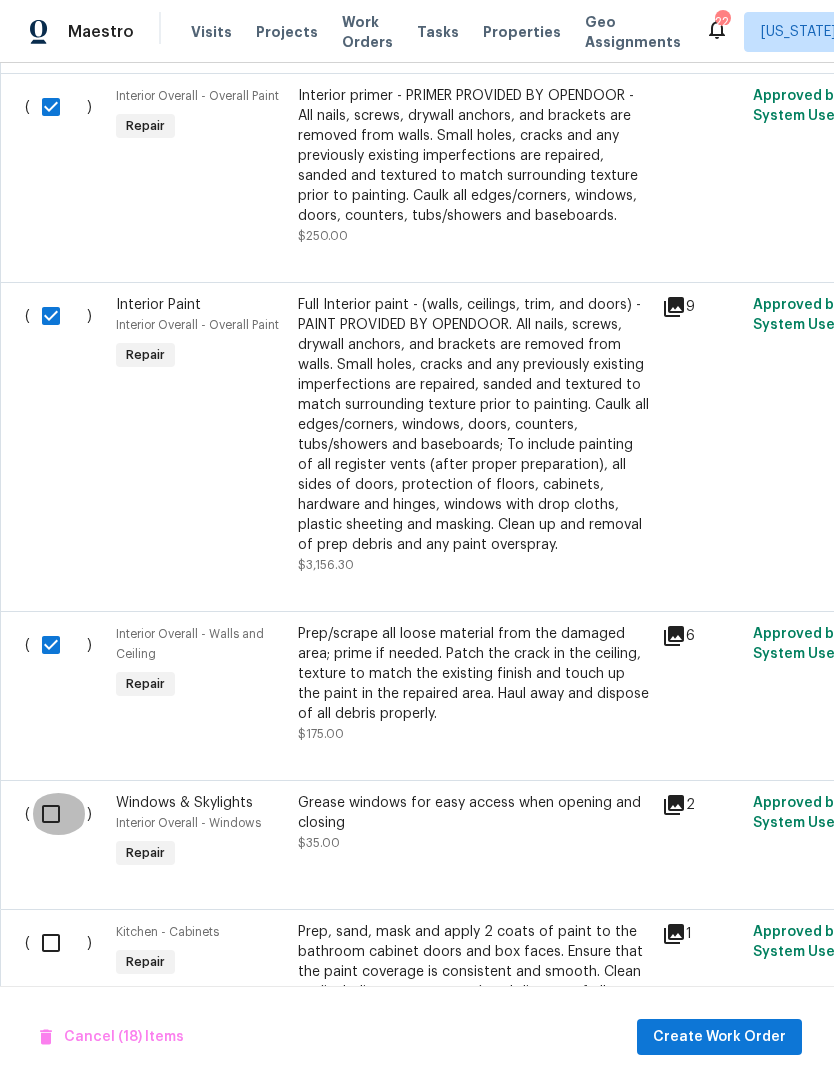 click at bounding box center (58, 814) 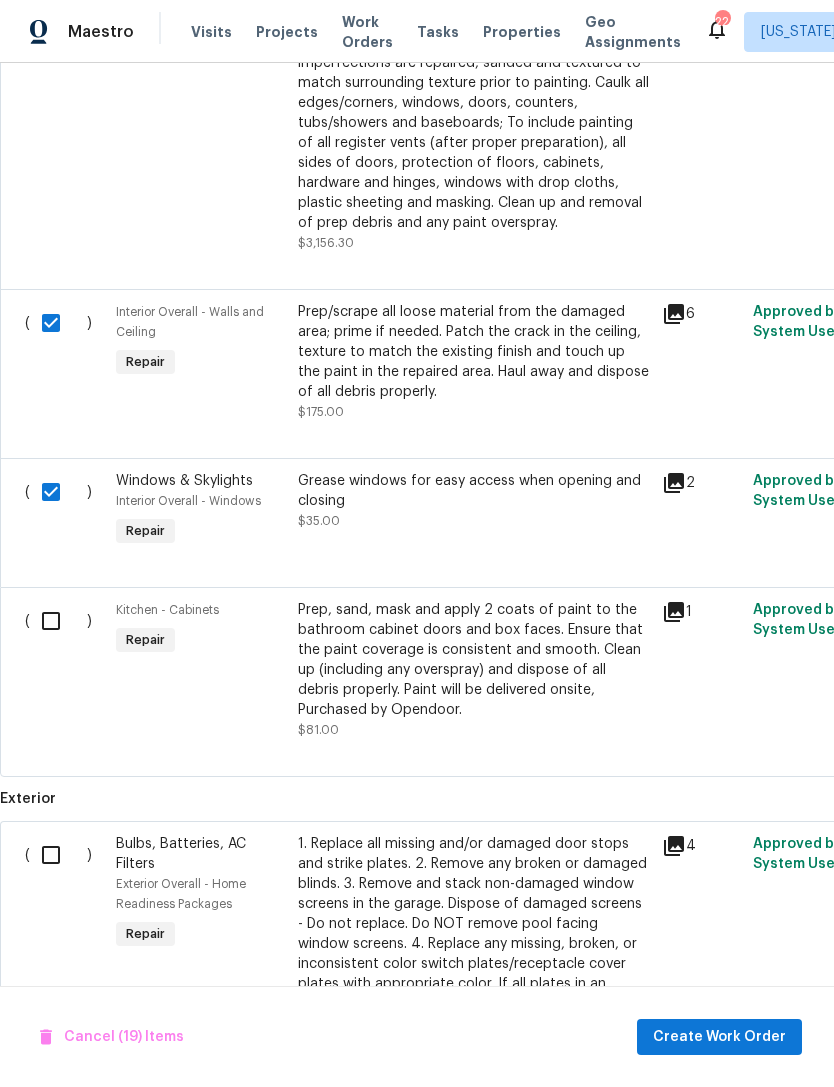 scroll, scrollTop: 3518, scrollLeft: 0, axis: vertical 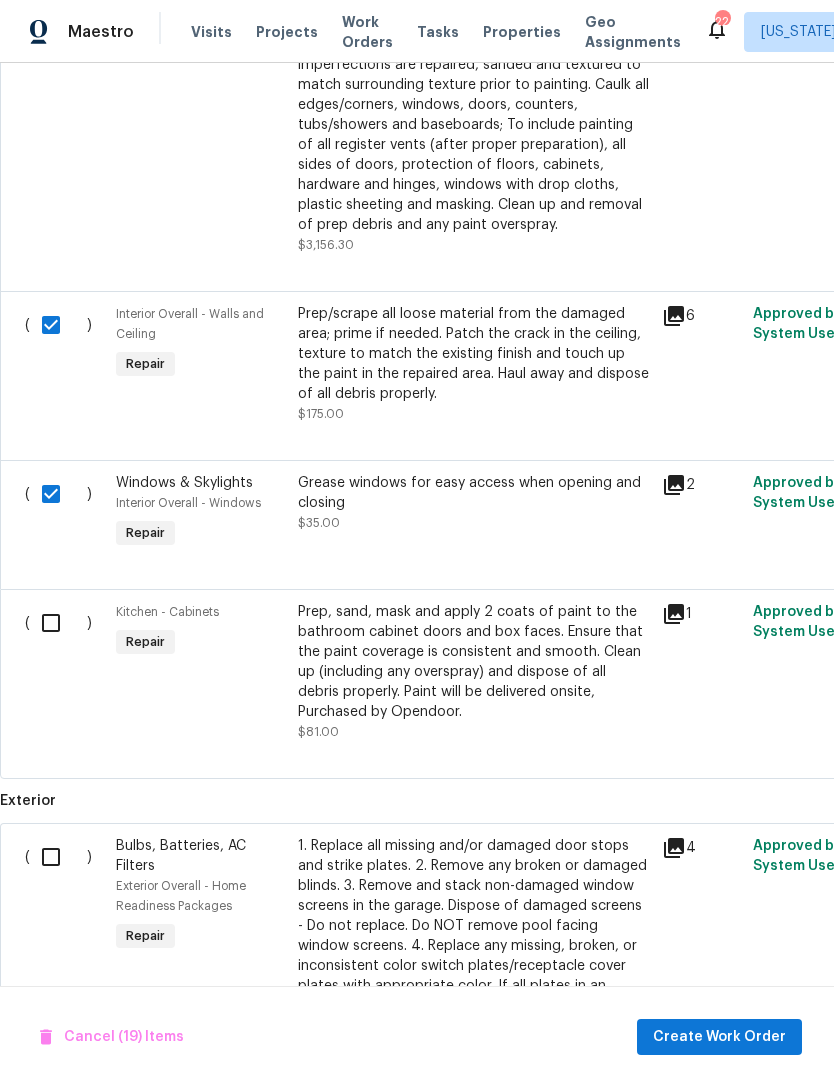 click at bounding box center (58, 623) 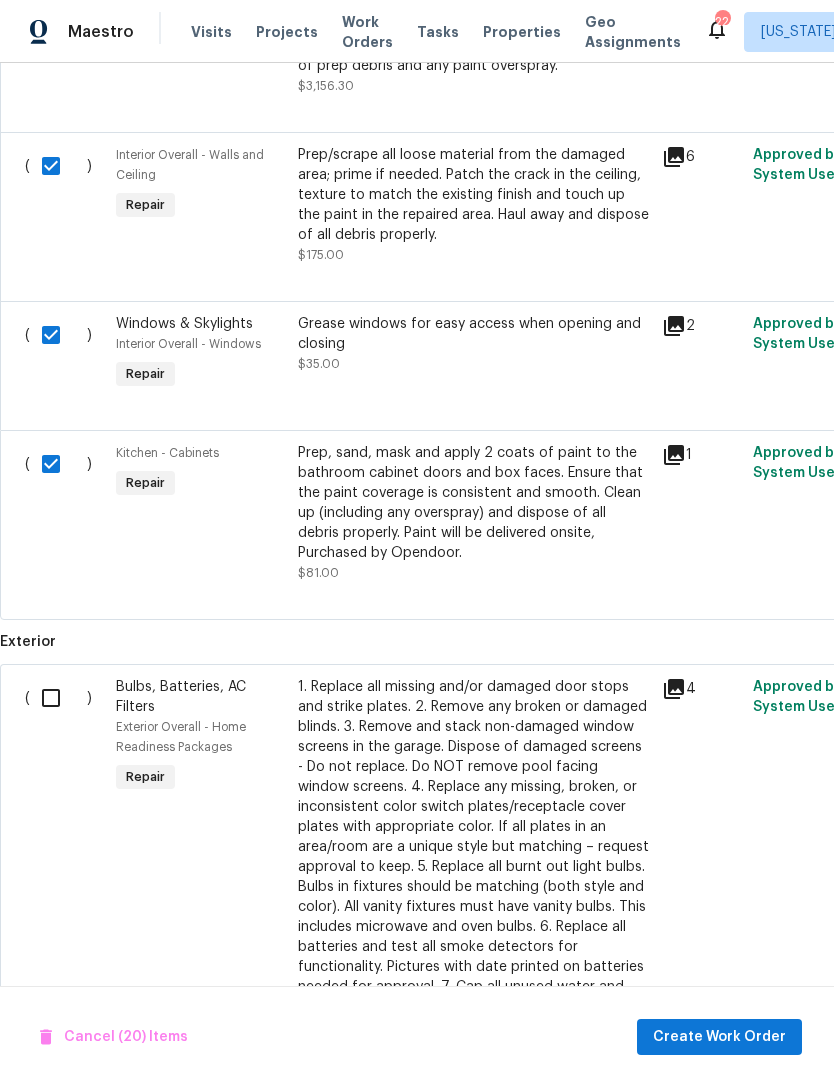 scroll, scrollTop: 3684, scrollLeft: 0, axis: vertical 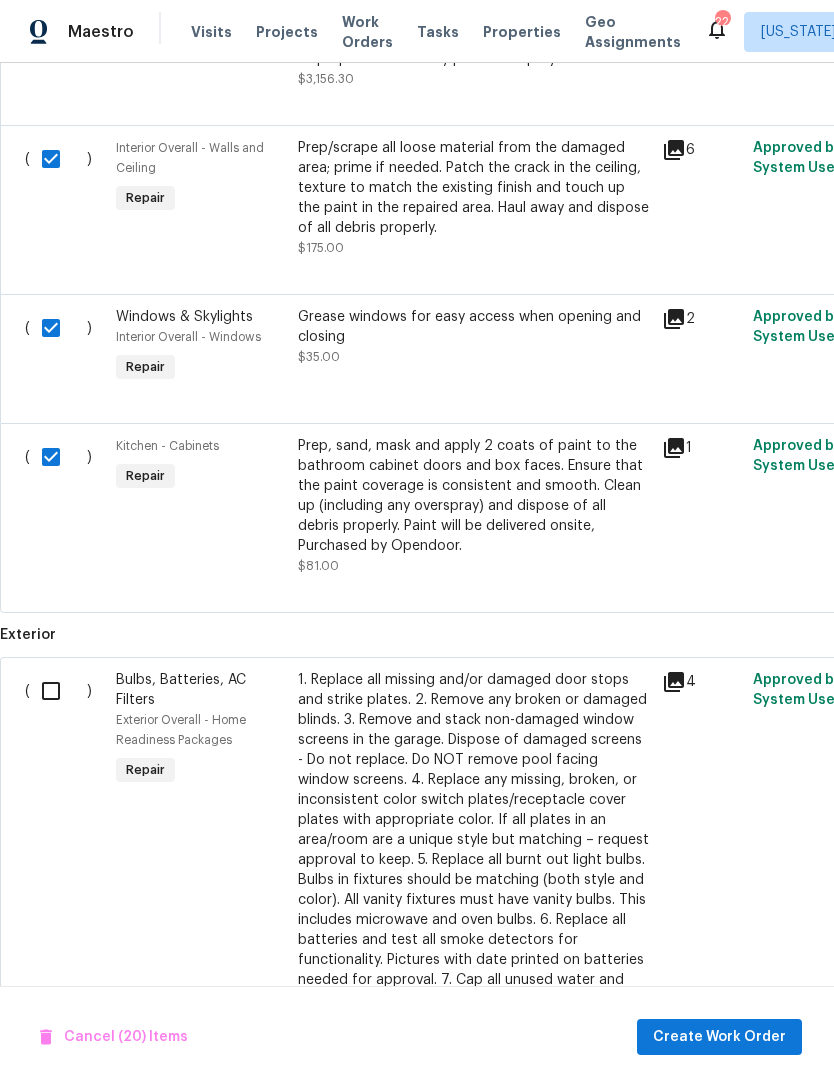 click at bounding box center (58, 691) 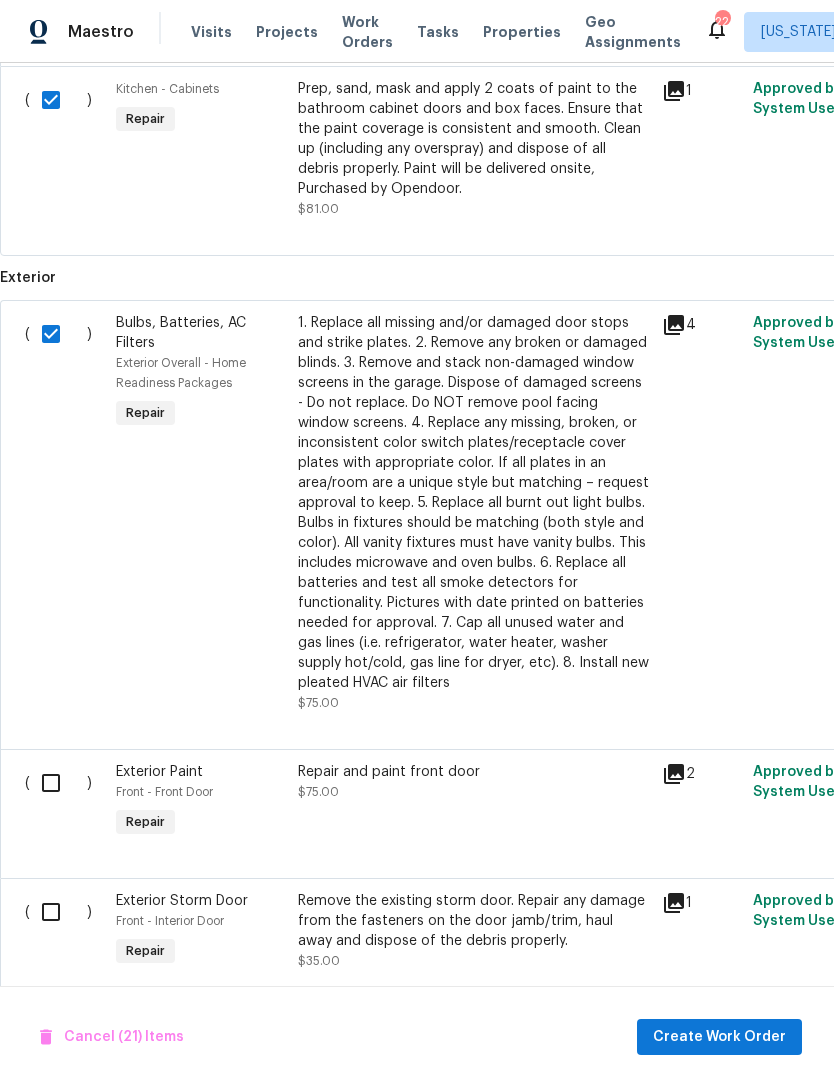 scroll, scrollTop: 4039, scrollLeft: 0, axis: vertical 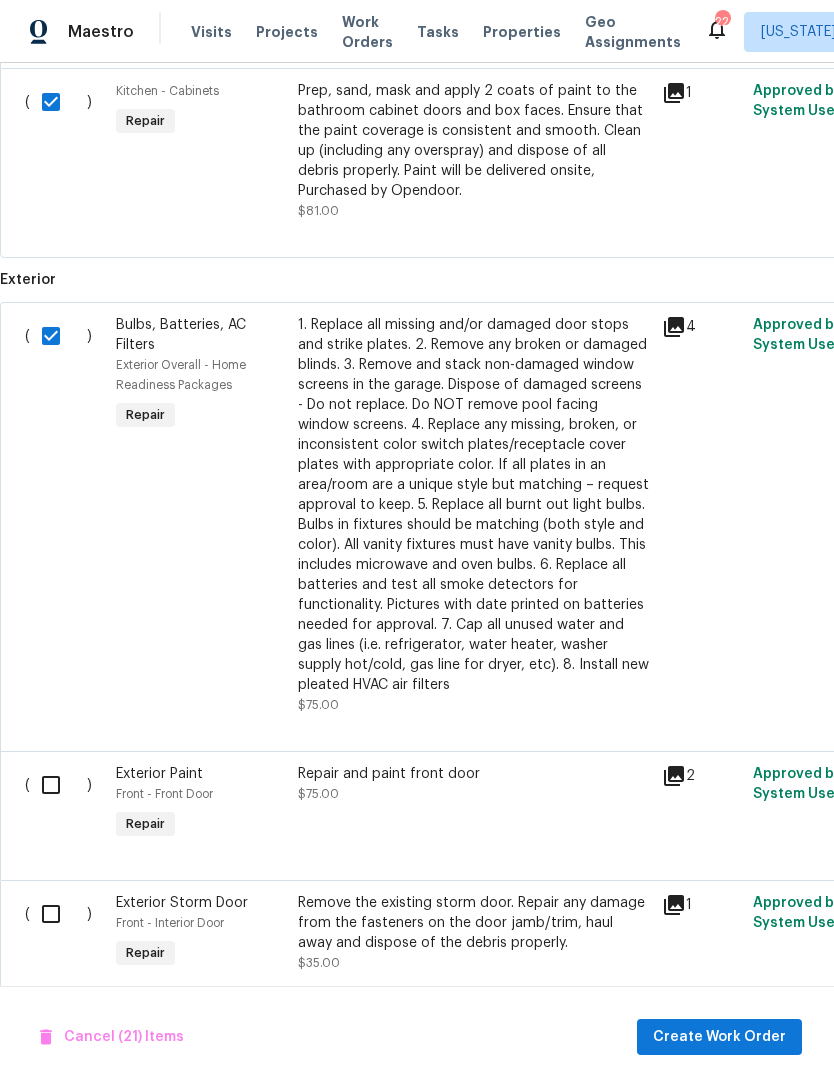 click at bounding box center [58, 785] 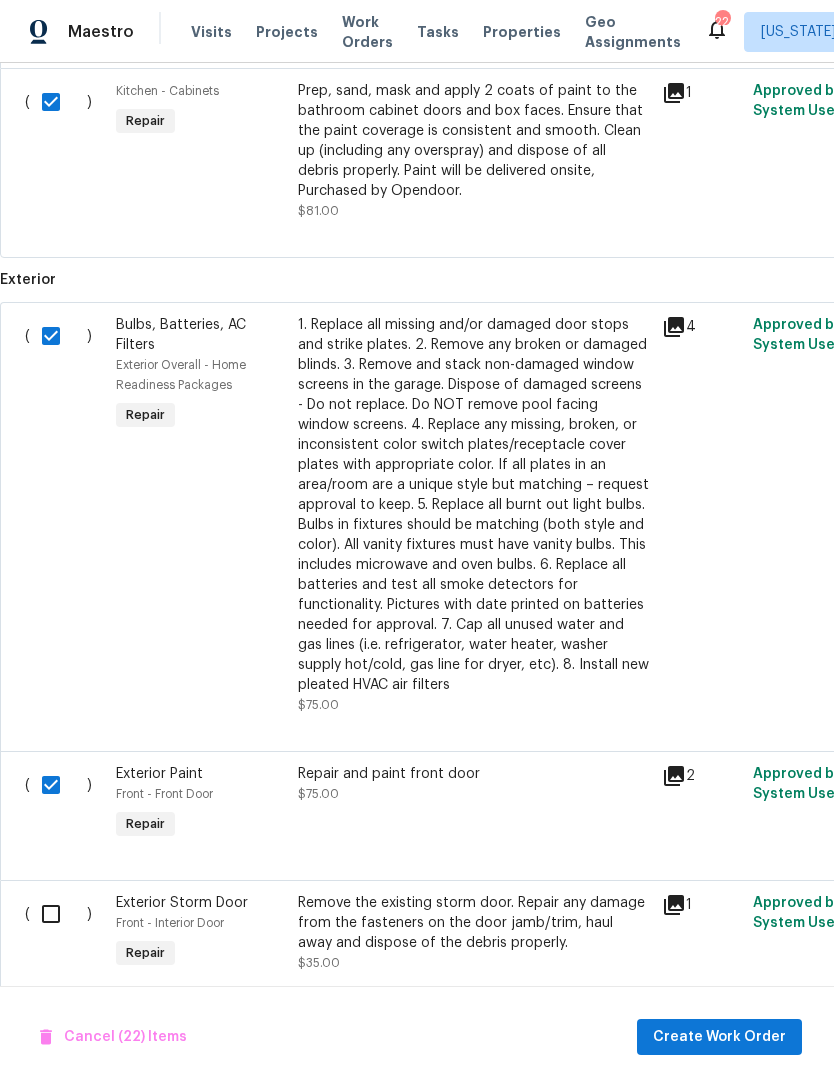 click at bounding box center [58, 914] 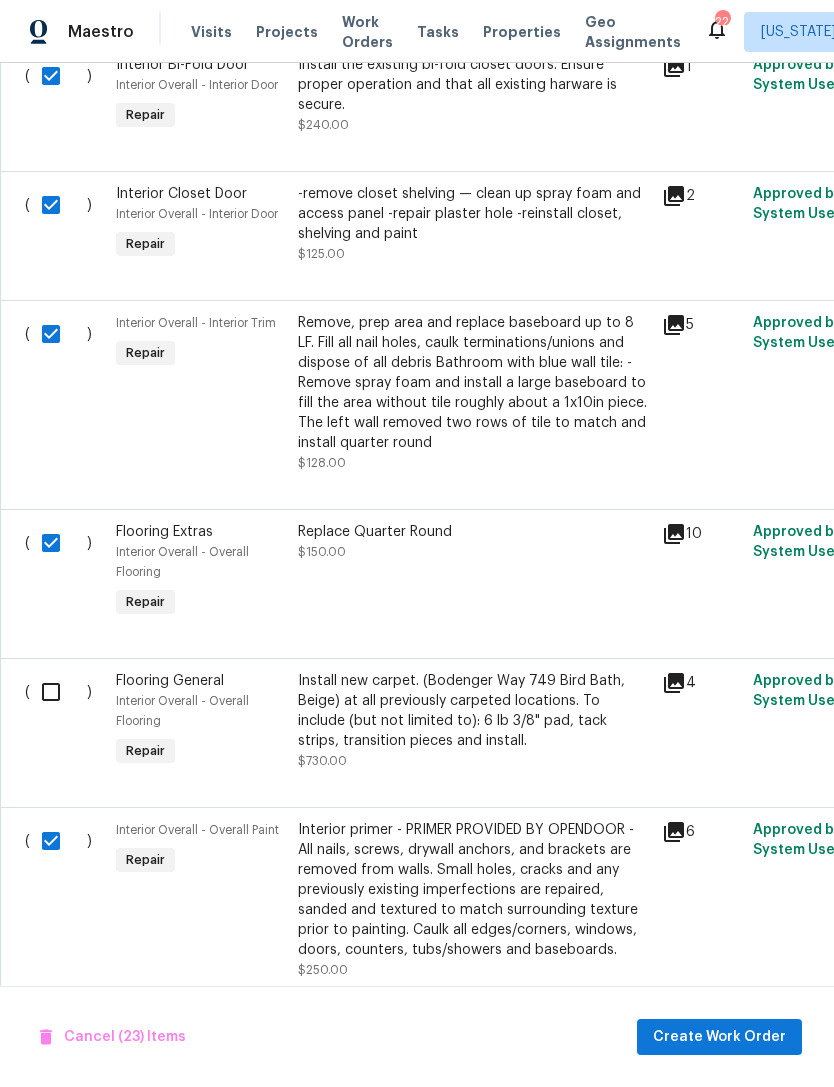 scroll, scrollTop: 2336, scrollLeft: -1, axis: both 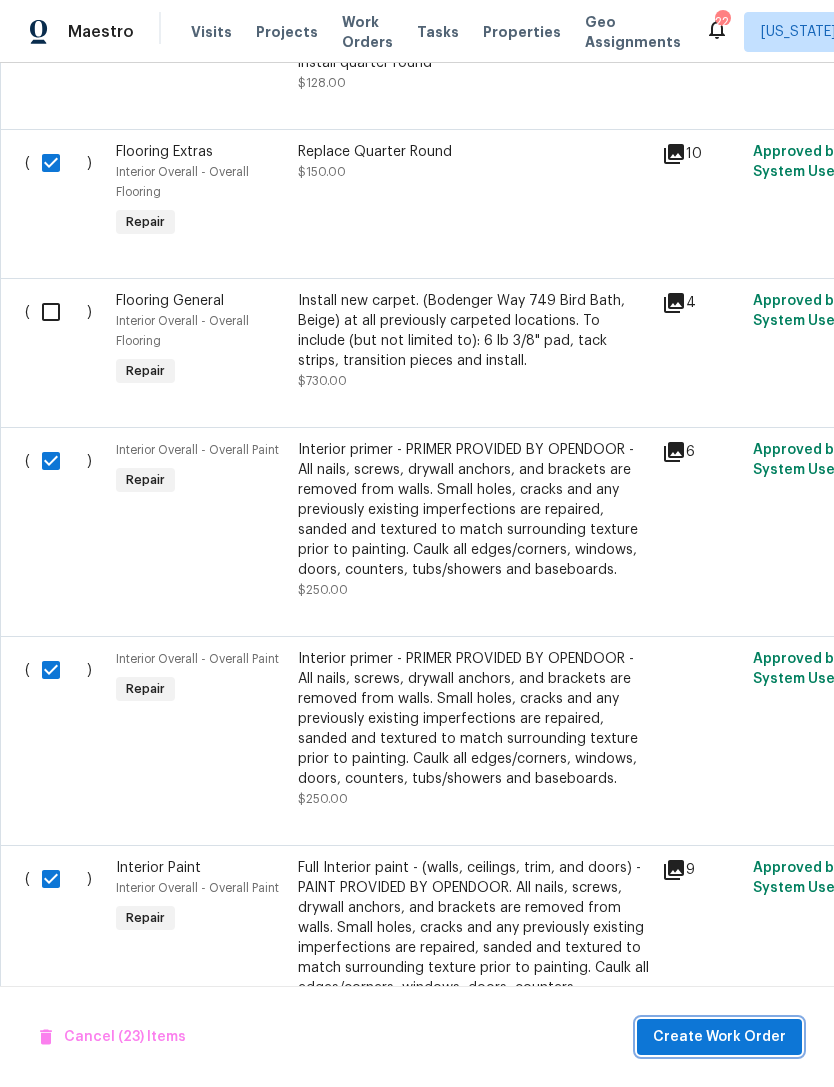 click on "Create Work Order" at bounding box center [719, 1037] 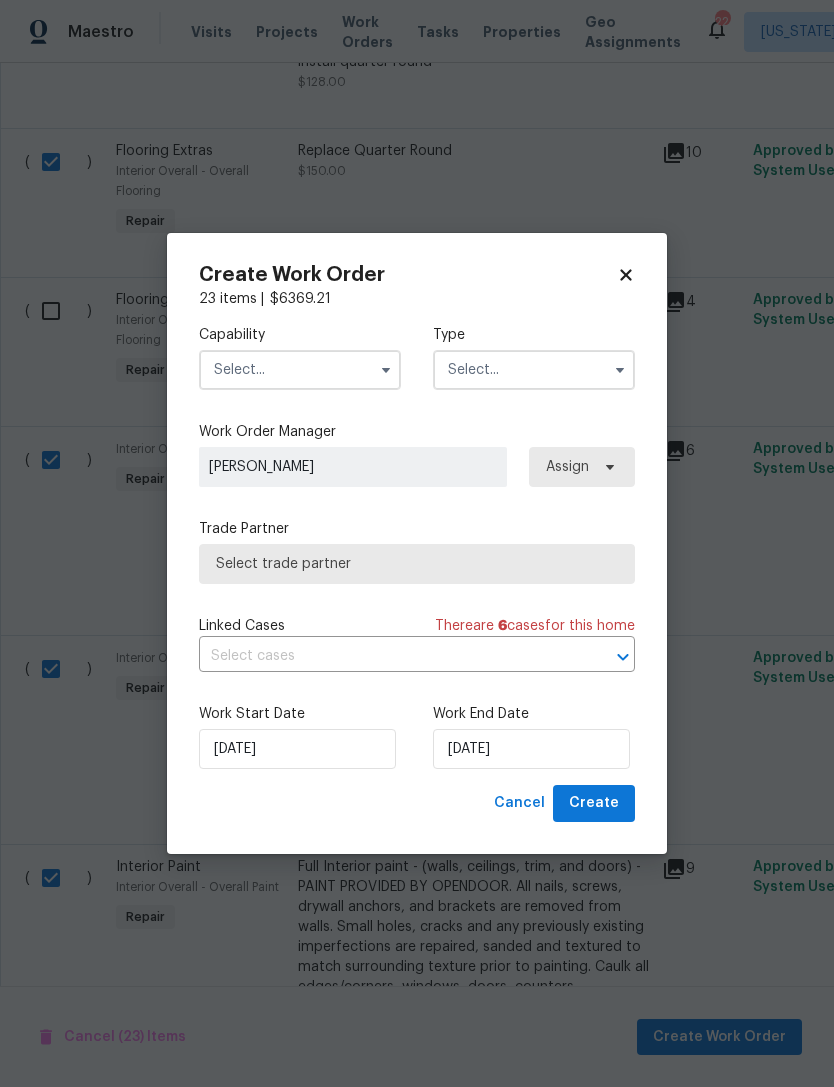 click 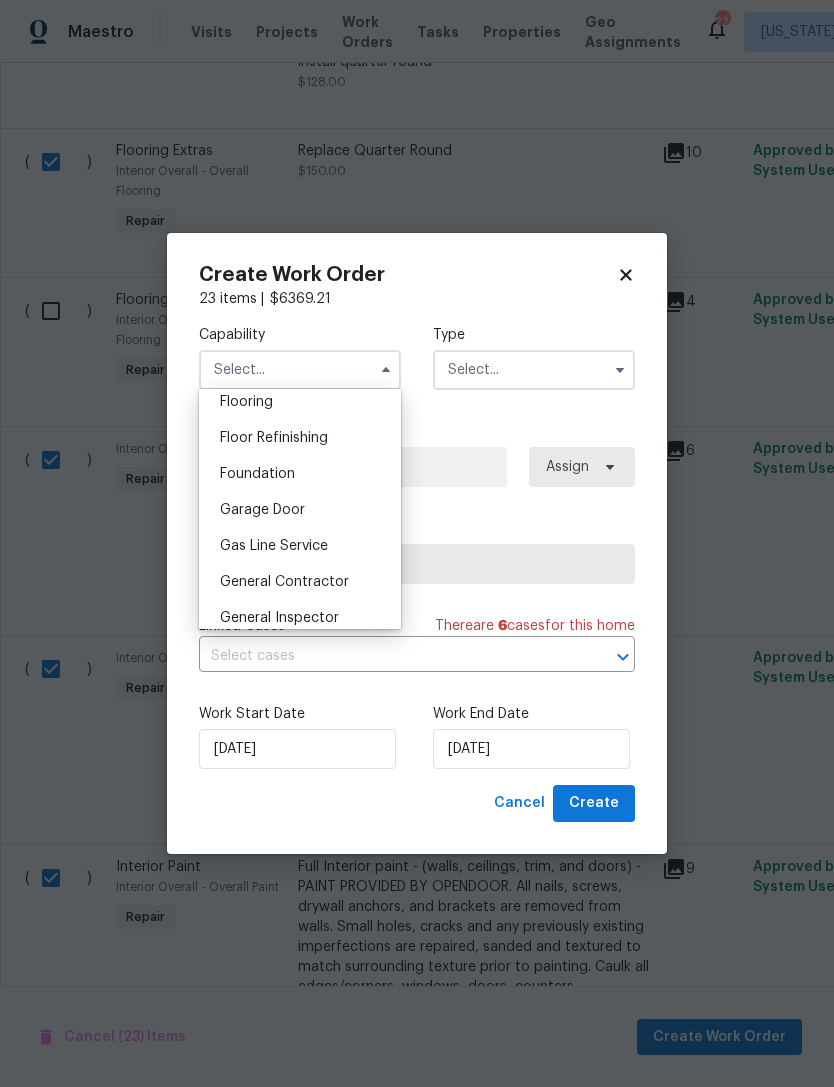 scroll, scrollTop: 828, scrollLeft: 0, axis: vertical 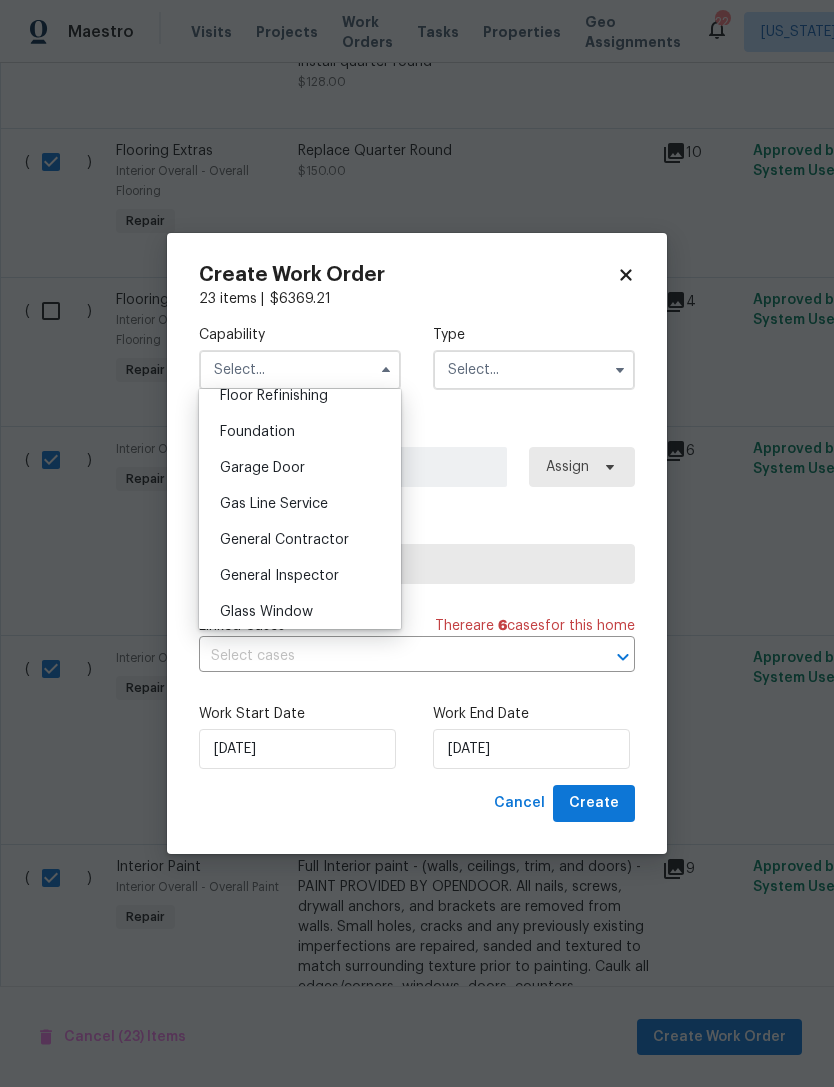 click on "General Contractor" at bounding box center [300, 540] 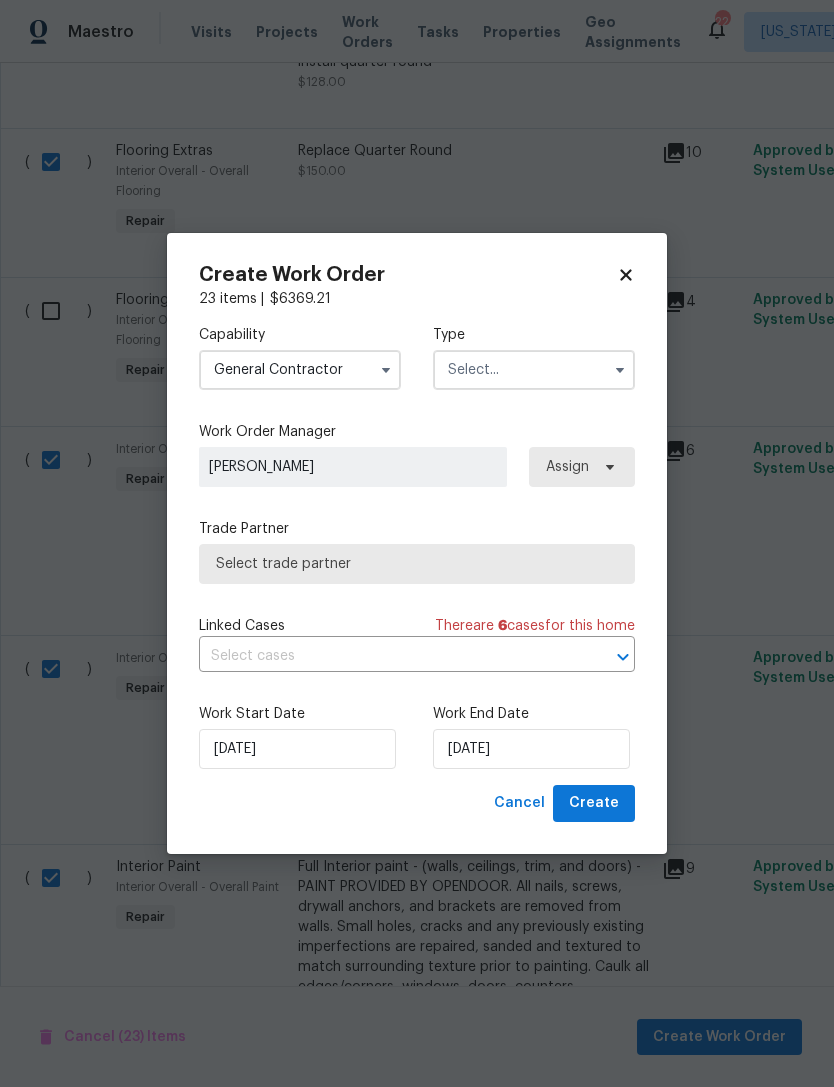 click 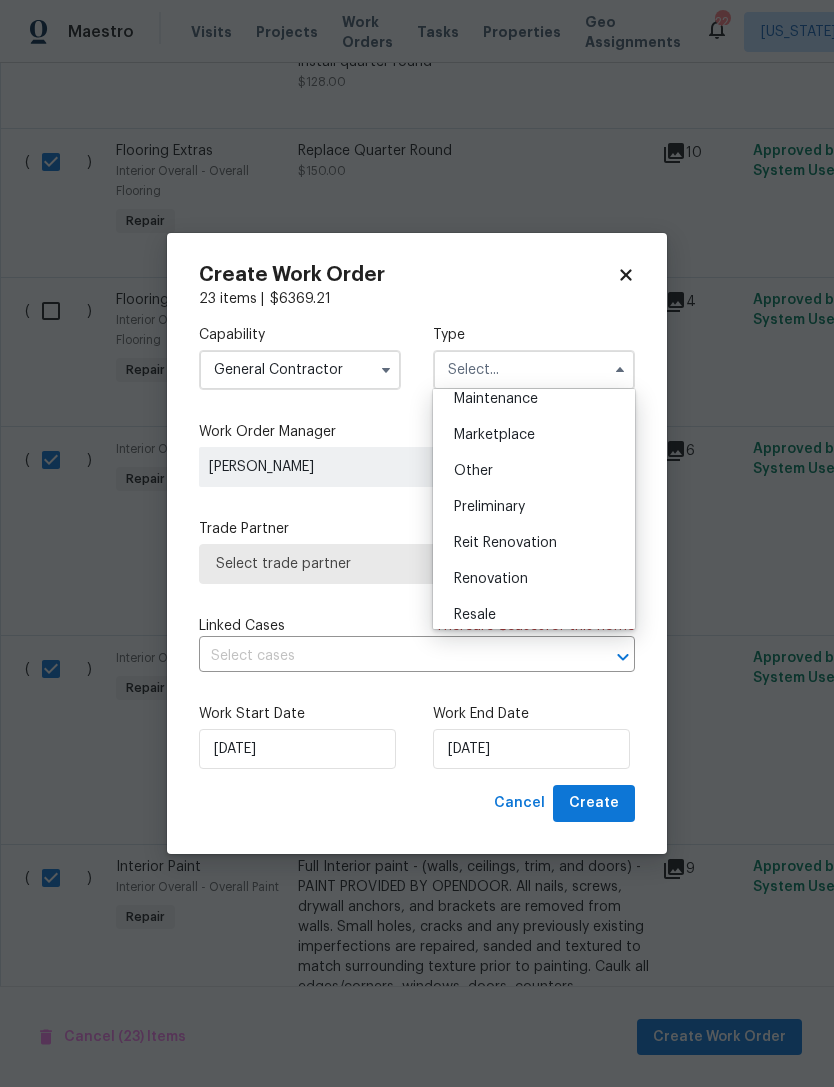 scroll, scrollTop: 369, scrollLeft: 0, axis: vertical 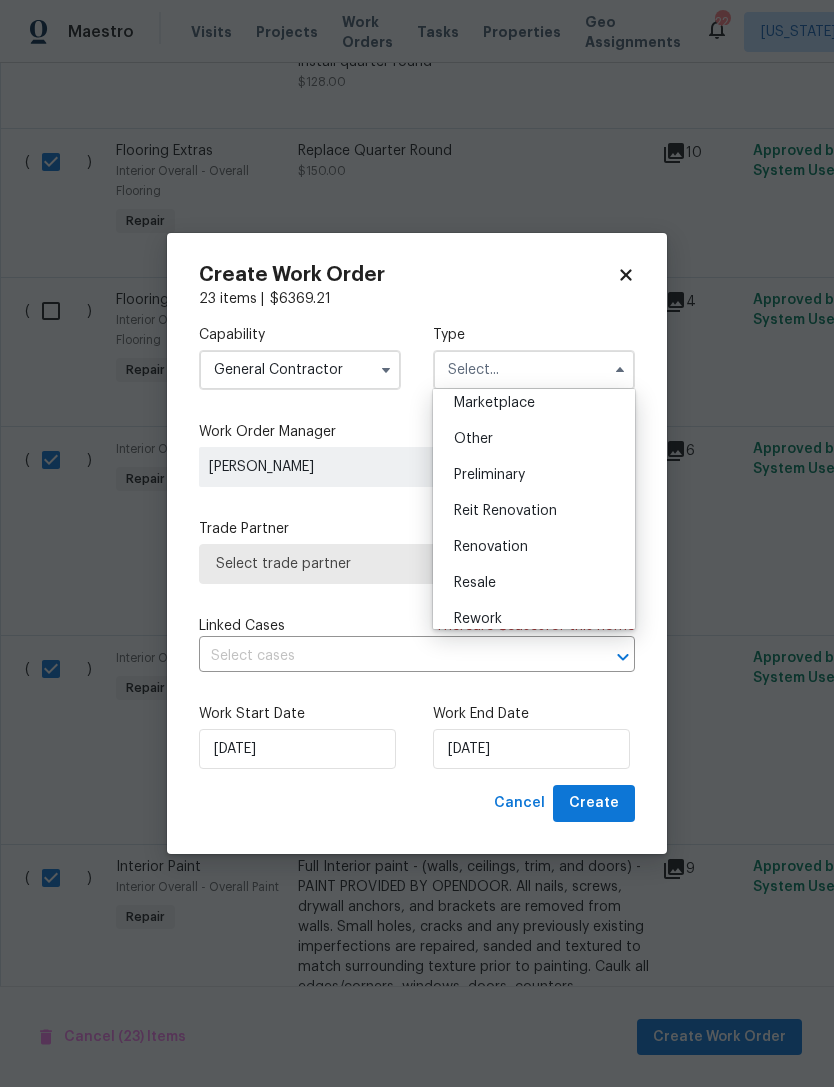 click on "Renovation" at bounding box center [534, 547] 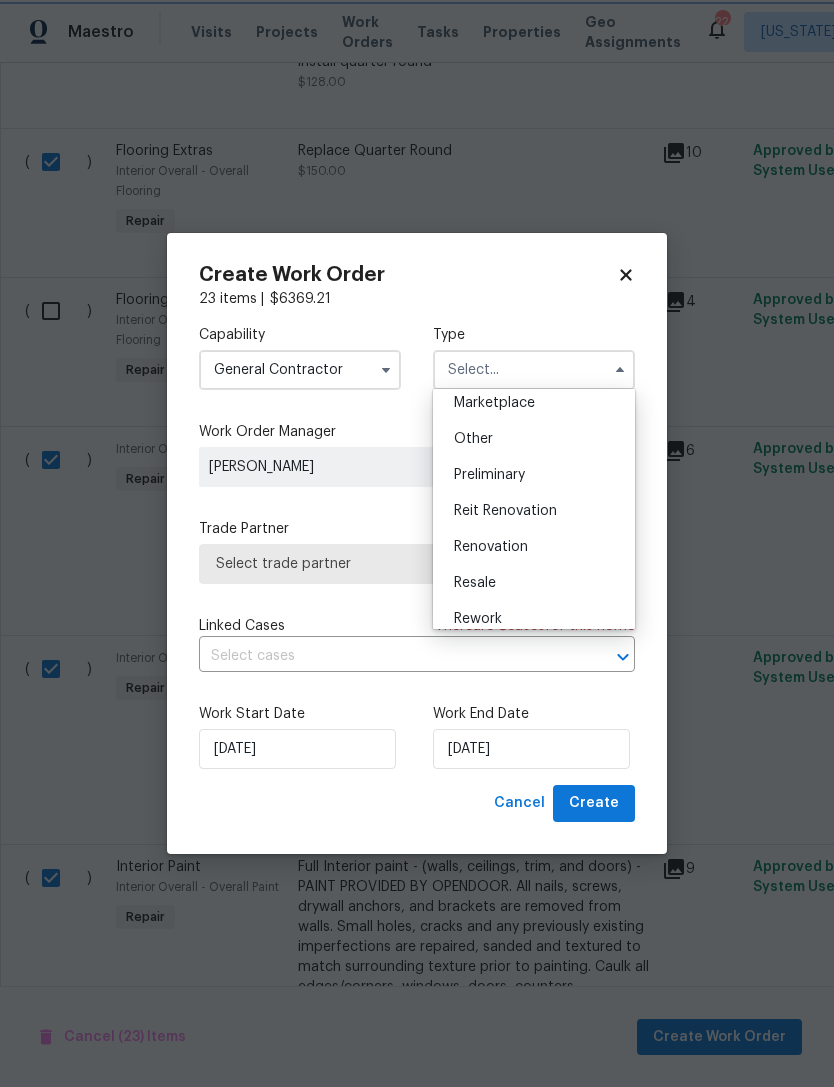type on "Renovation" 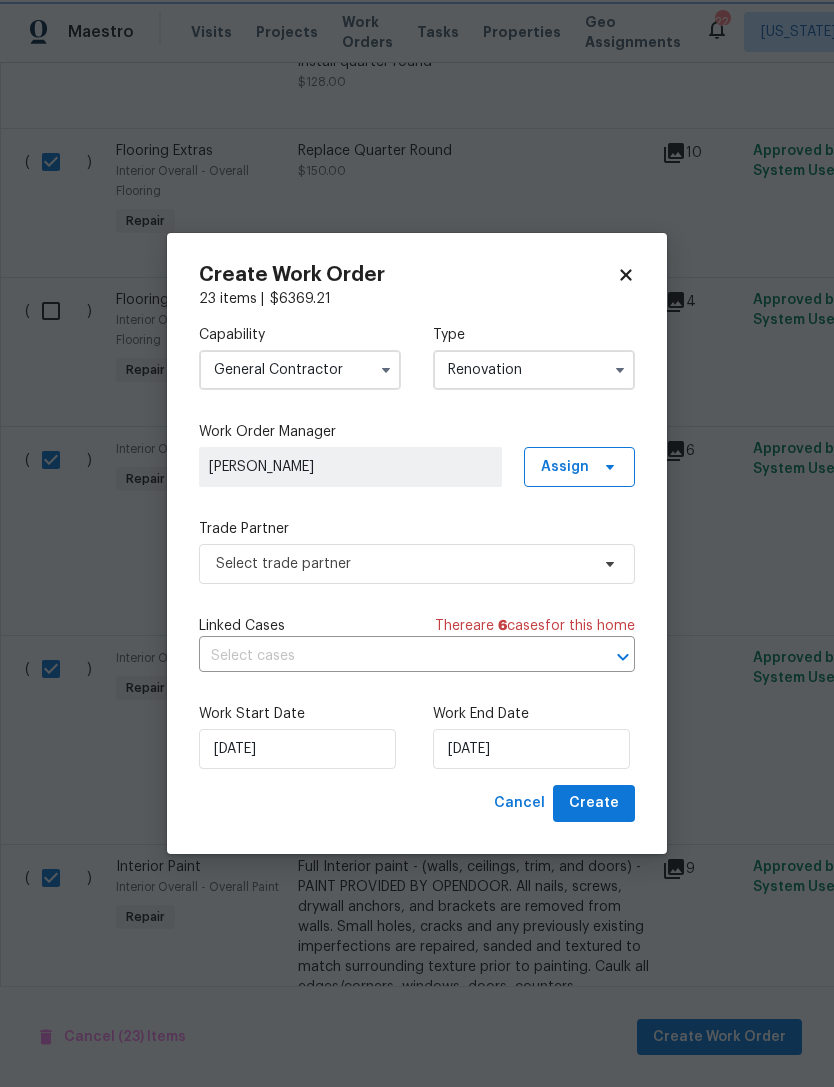 scroll, scrollTop: 0, scrollLeft: 0, axis: both 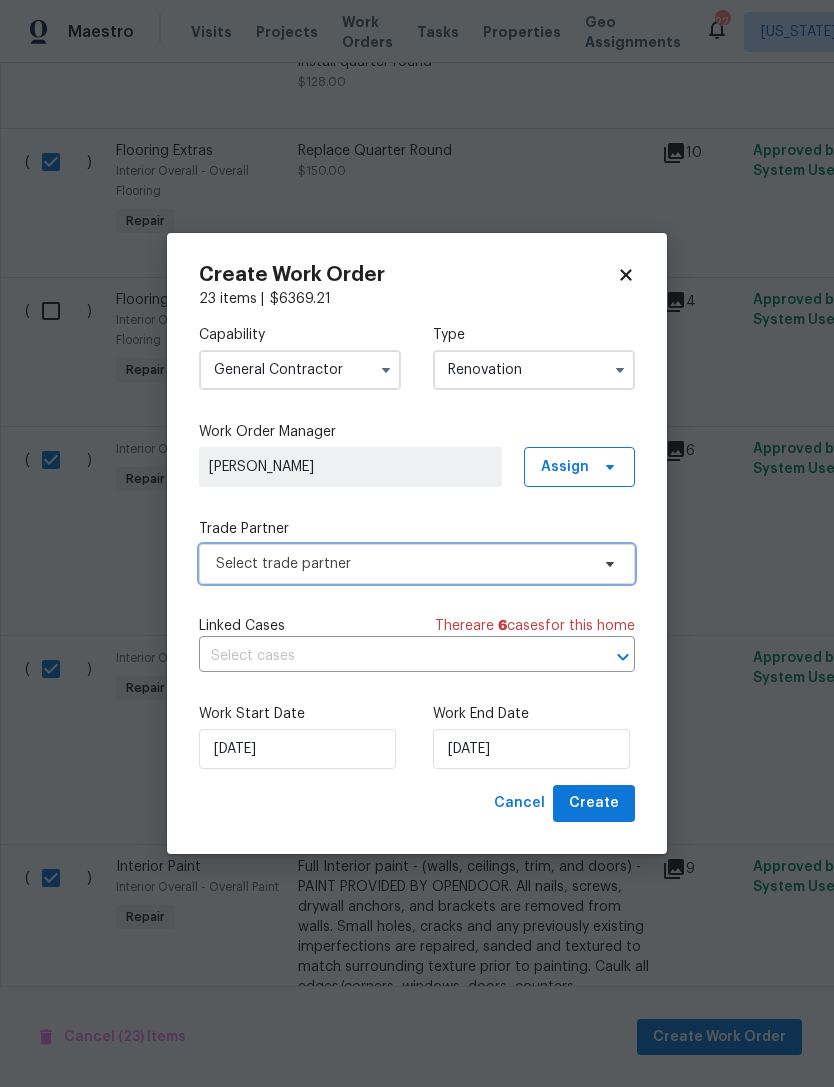 click on "Select trade partner" at bounding box center (417, 564) 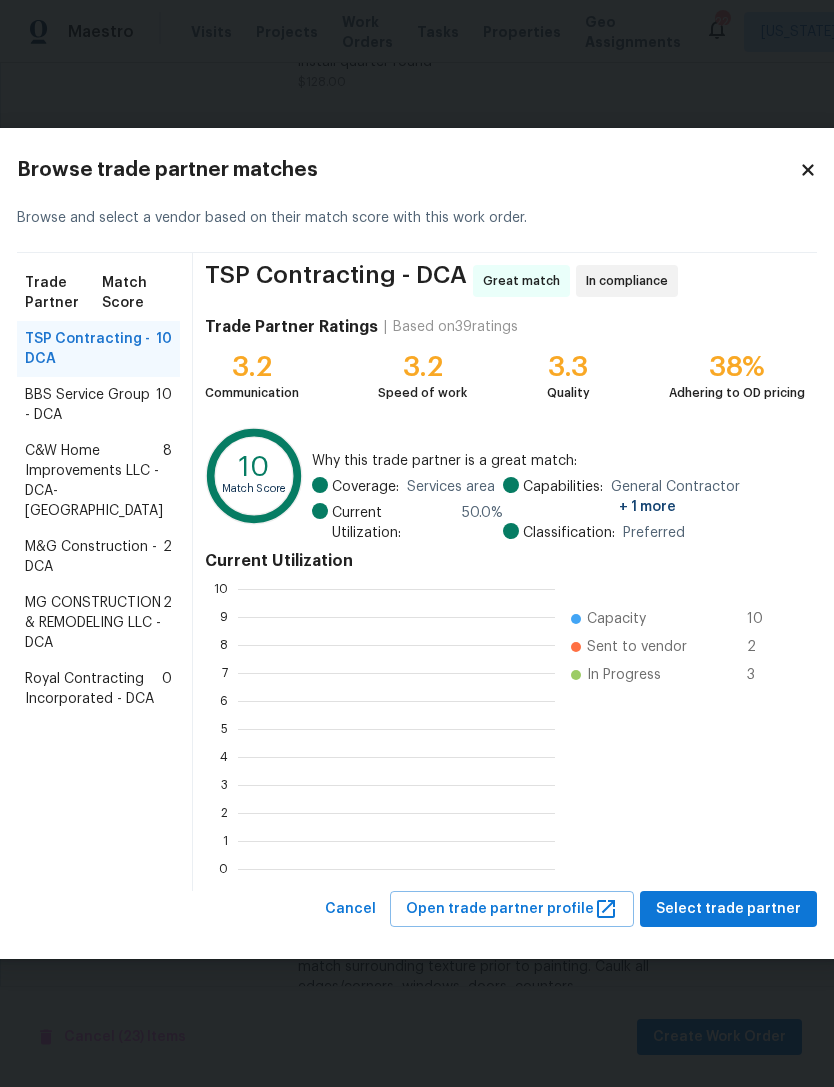 scroll, scrollTop: 2, scrollLeft: 2, axis: both 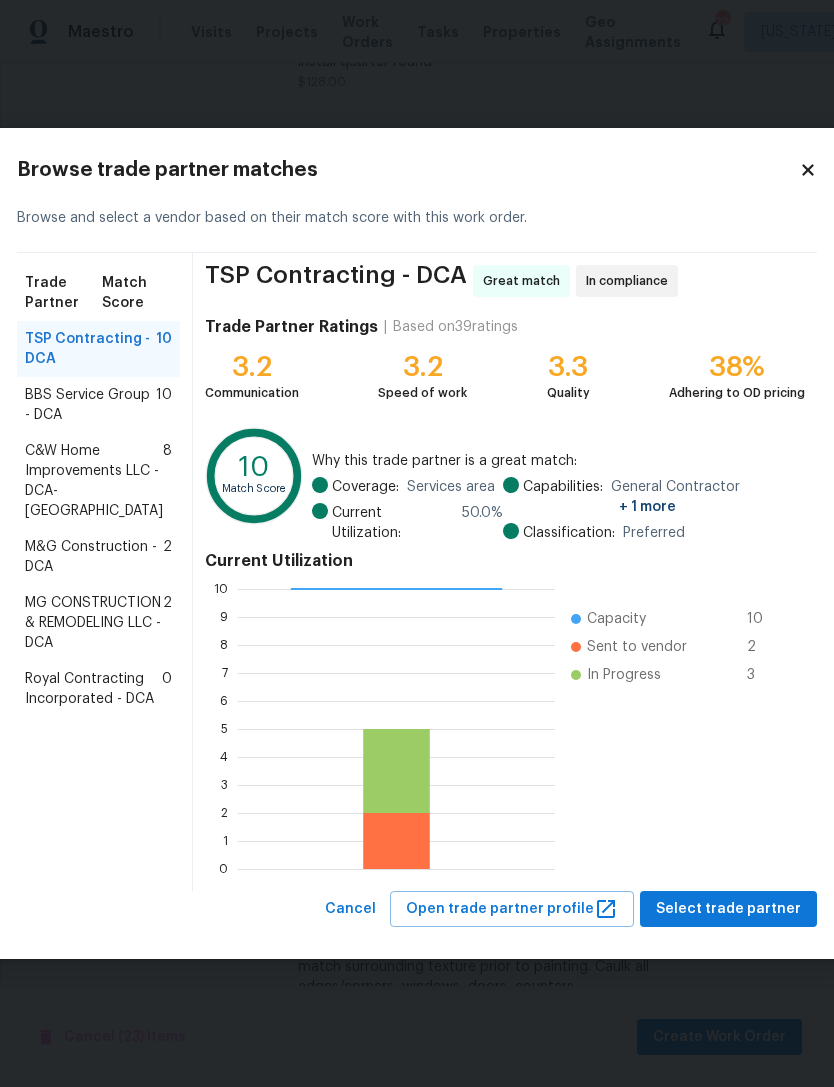 click on "Royal Contracting Incorporated - DCA" at bounding box center [93, 689] 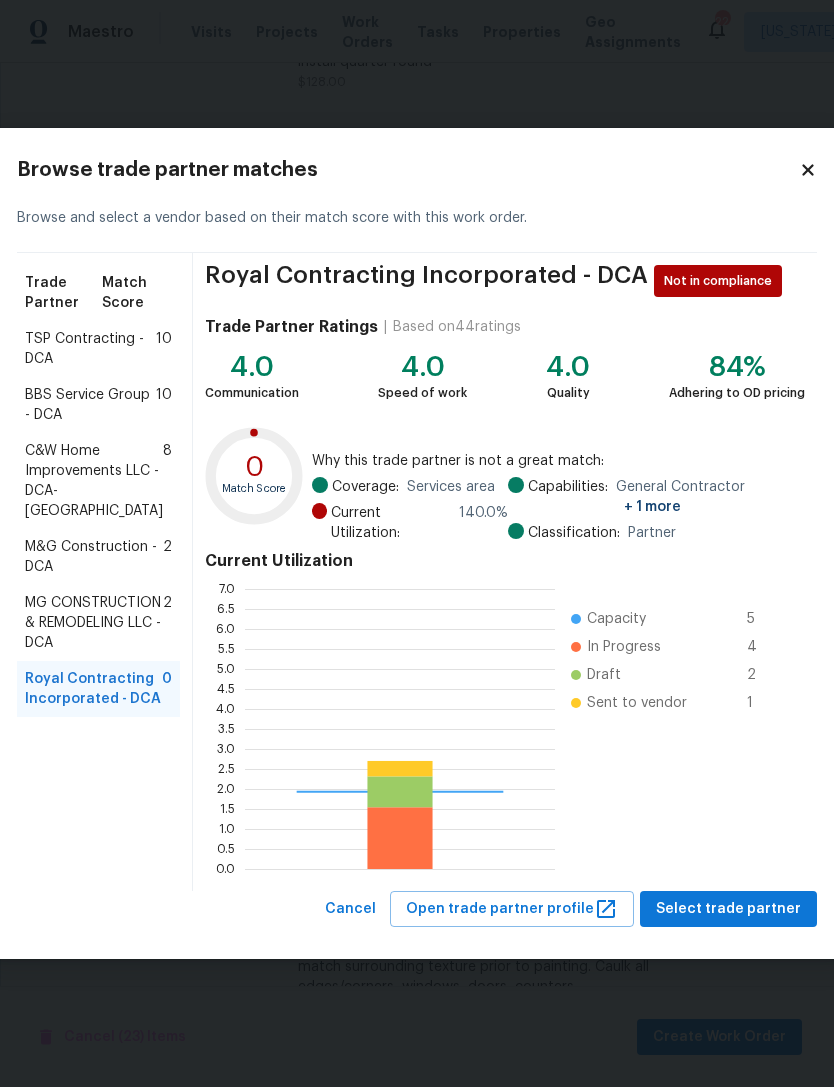scroll, scrollTop: 2, scrollLeft: 2, axis: both 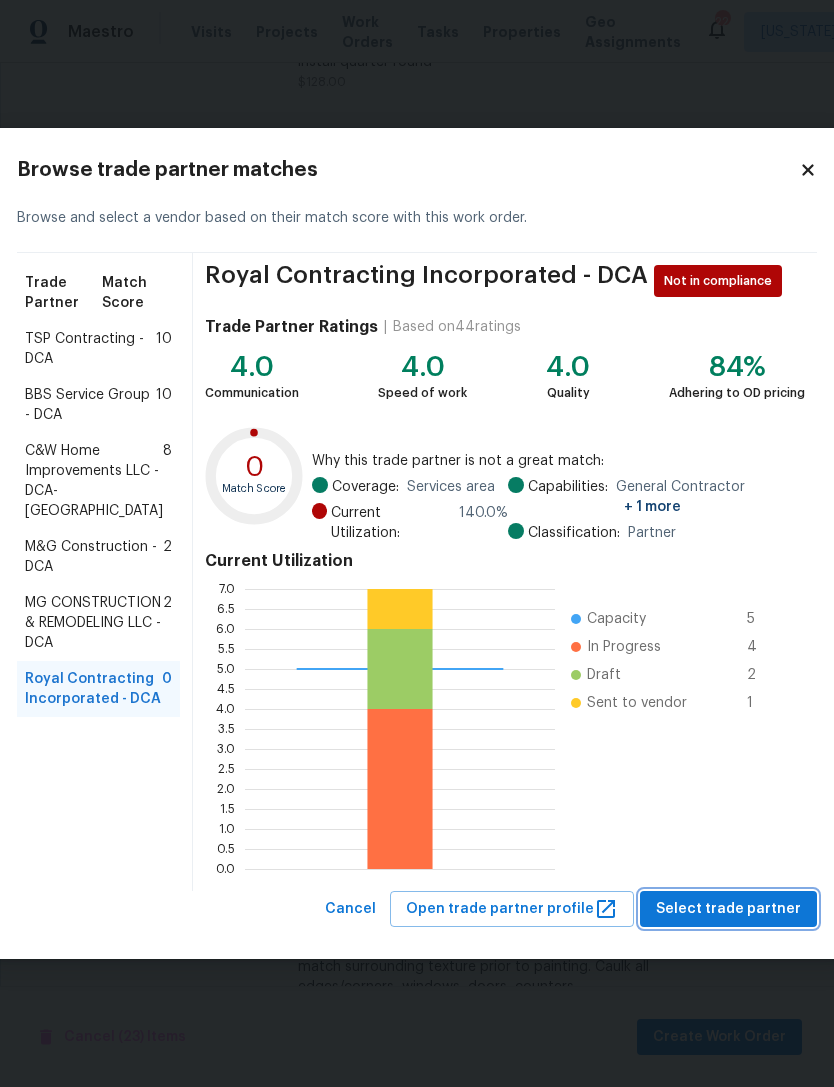 click on "Select trade partner" at bounding box center (728, 909) 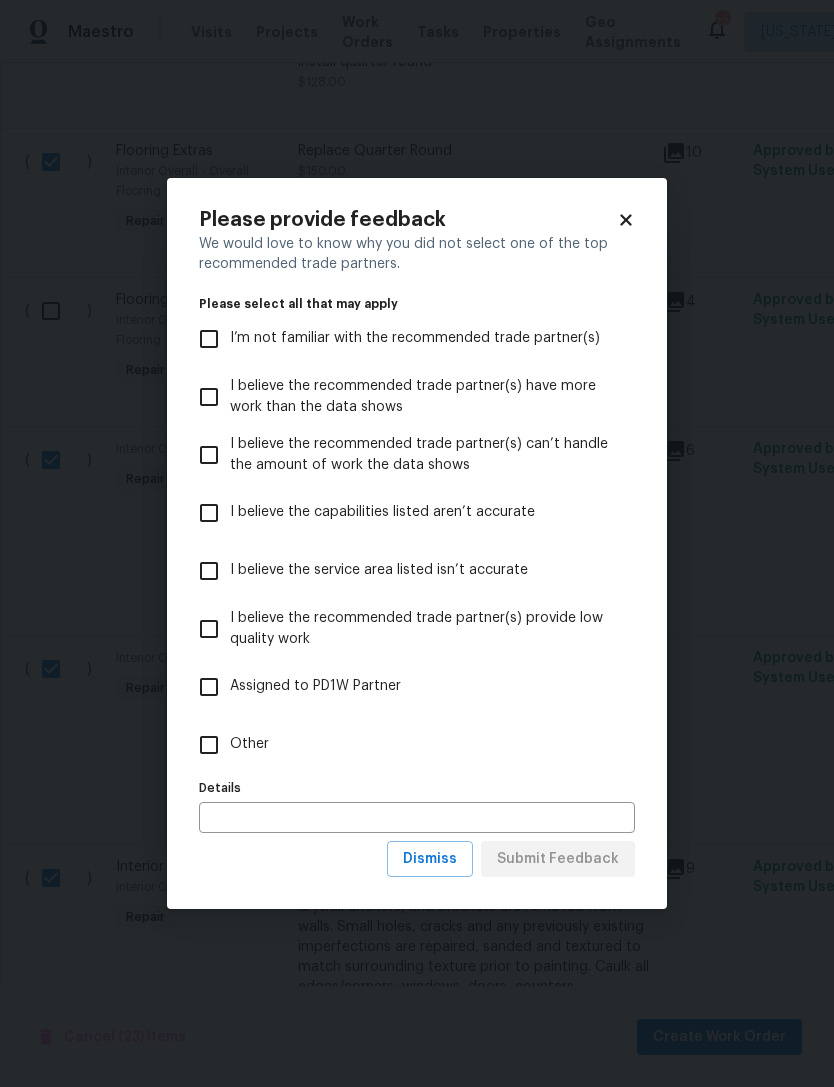 click on "Other" at bounding box center (209, 745) 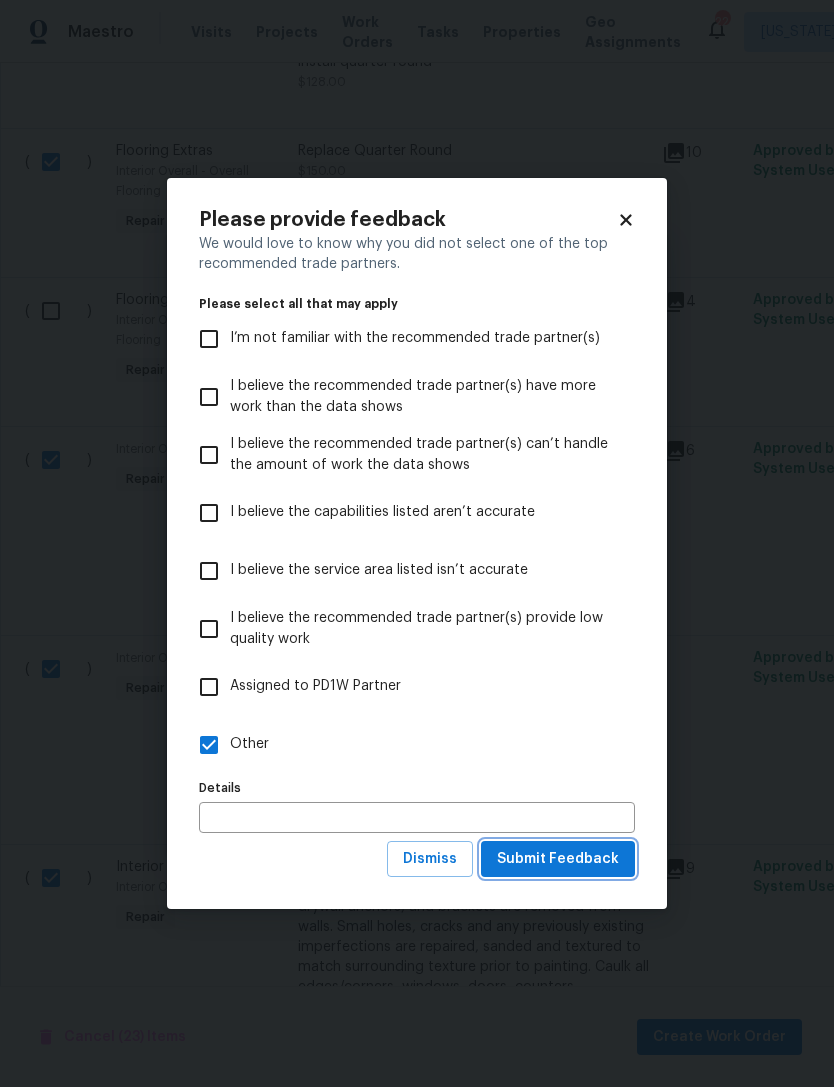 click on "Submit Feedback" at bounding box center (558, 859) 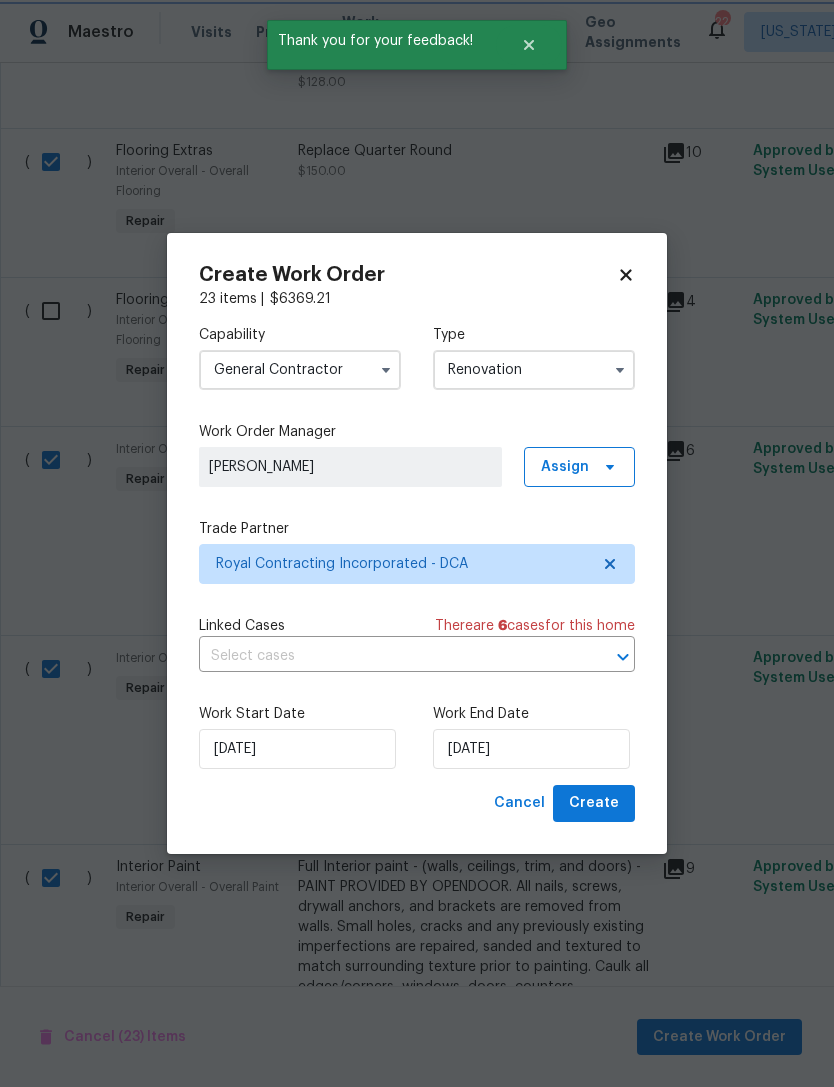 click at bounding box center (609, 657) 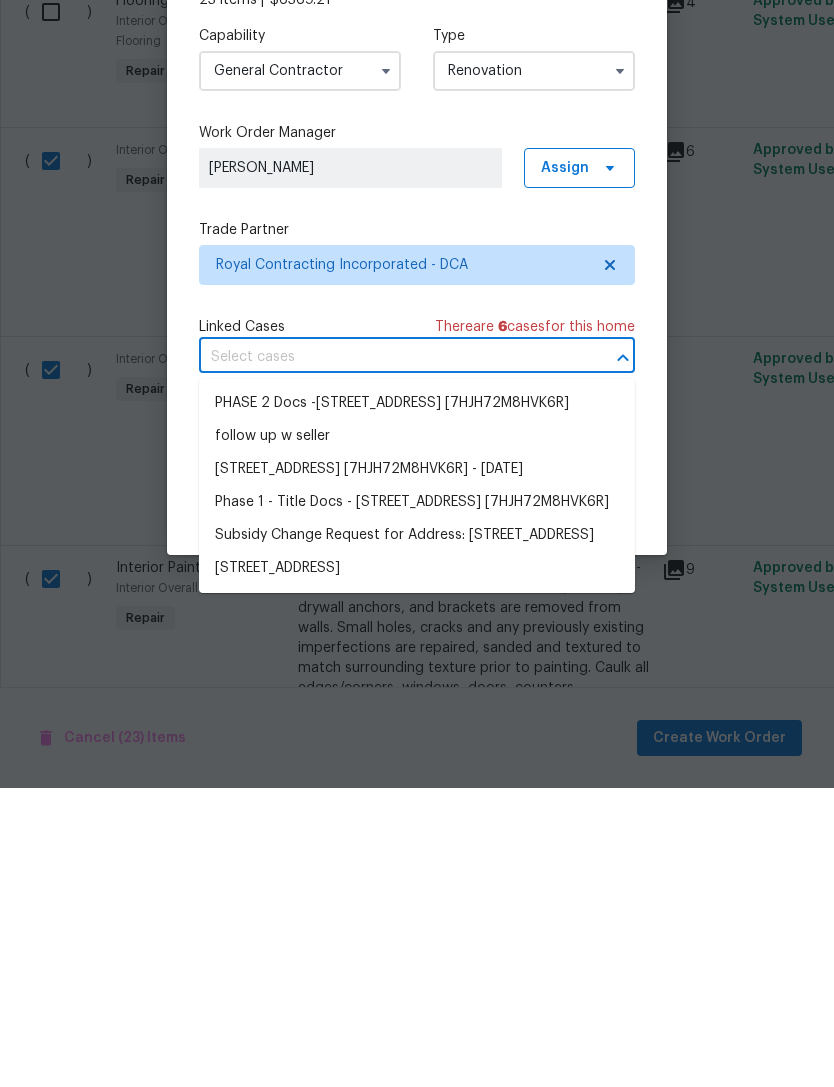 click on "[STREET_ADDRESS]" at bounding box center [417, 867] 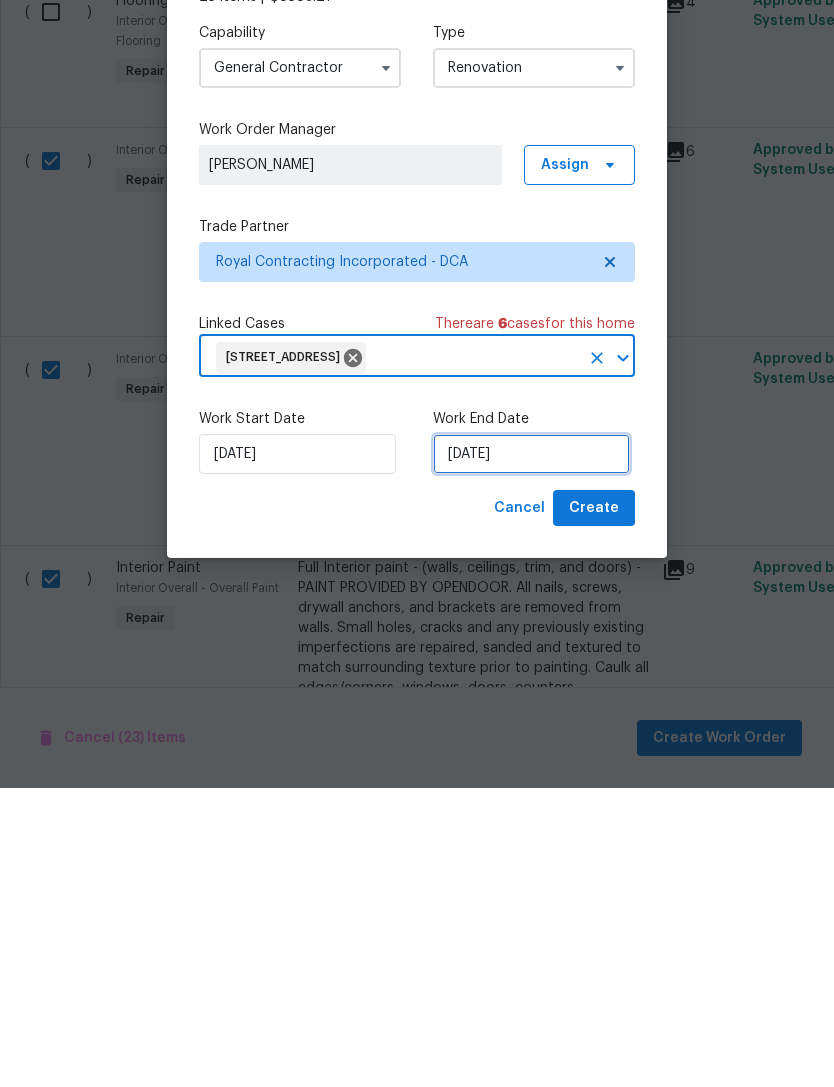 click on "[DATE]" at bounding box center (531, 753) 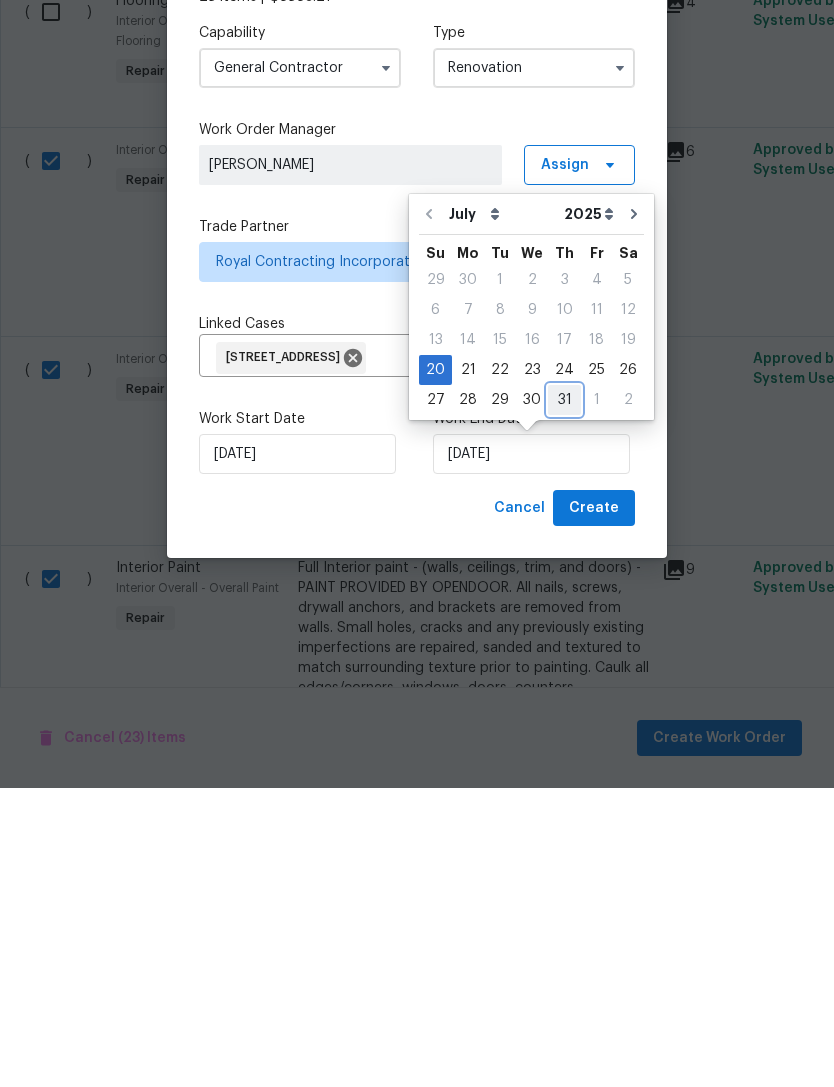 click on "31" at bounding box center [564, 699] 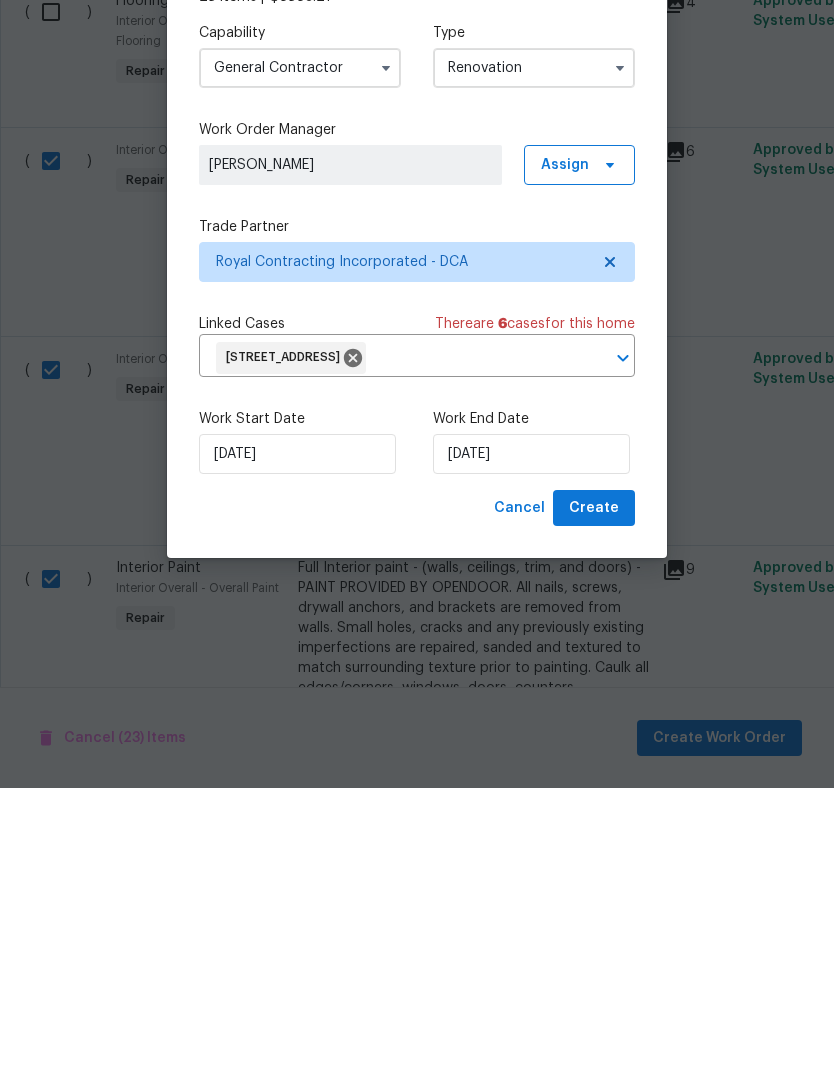 scroll, scrollTop: 64, scrollLeft: 0, axis: vertical 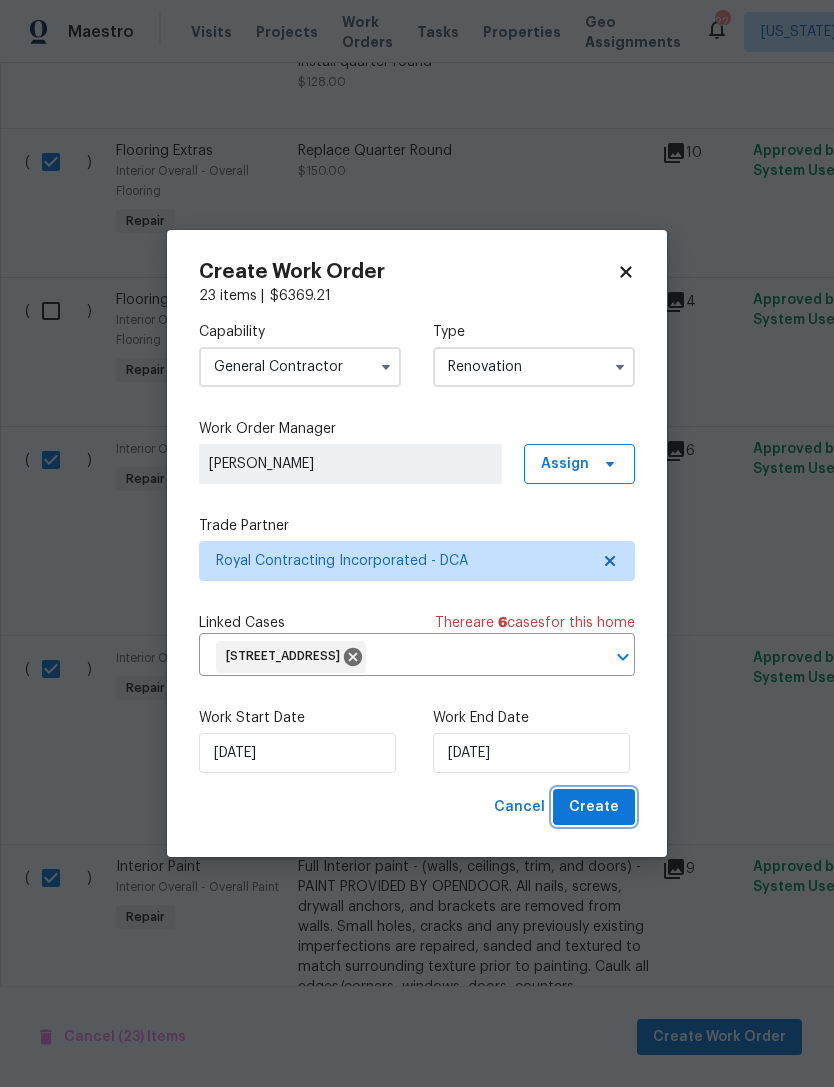 click on "Create" at bounding box center (594, 807) 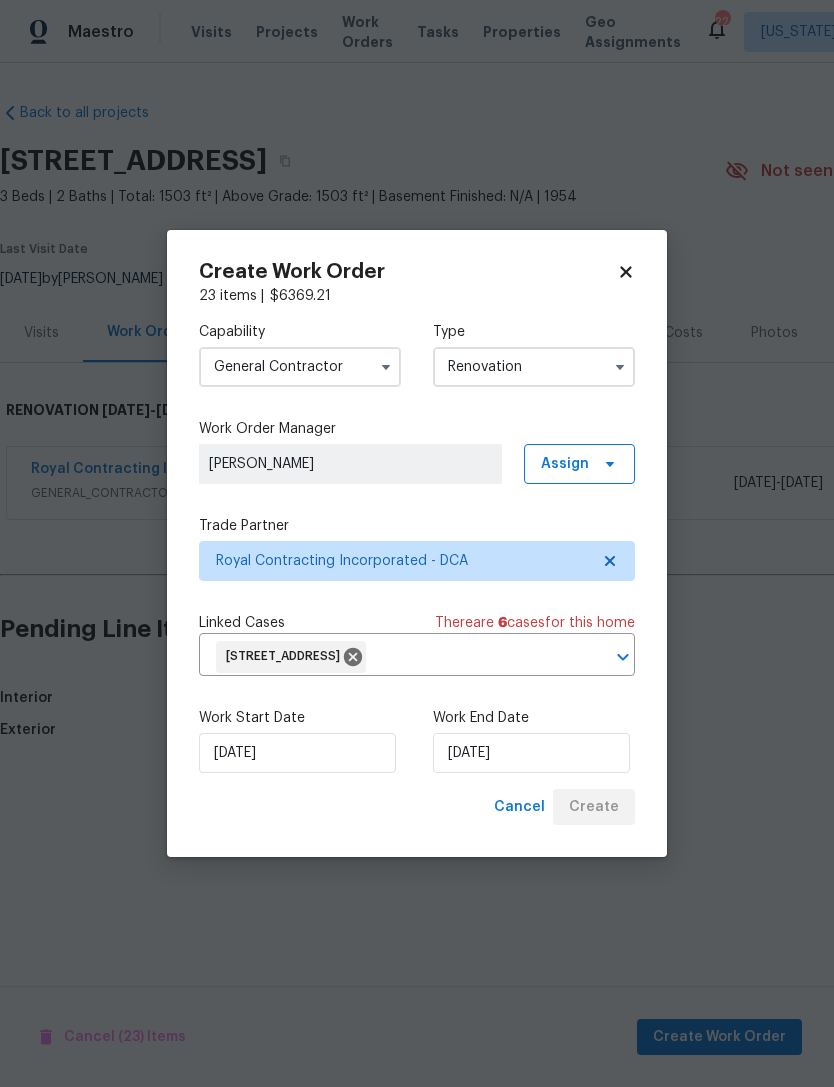 scroll, scrollTop: 0, scrollLeft: 0, axis: both 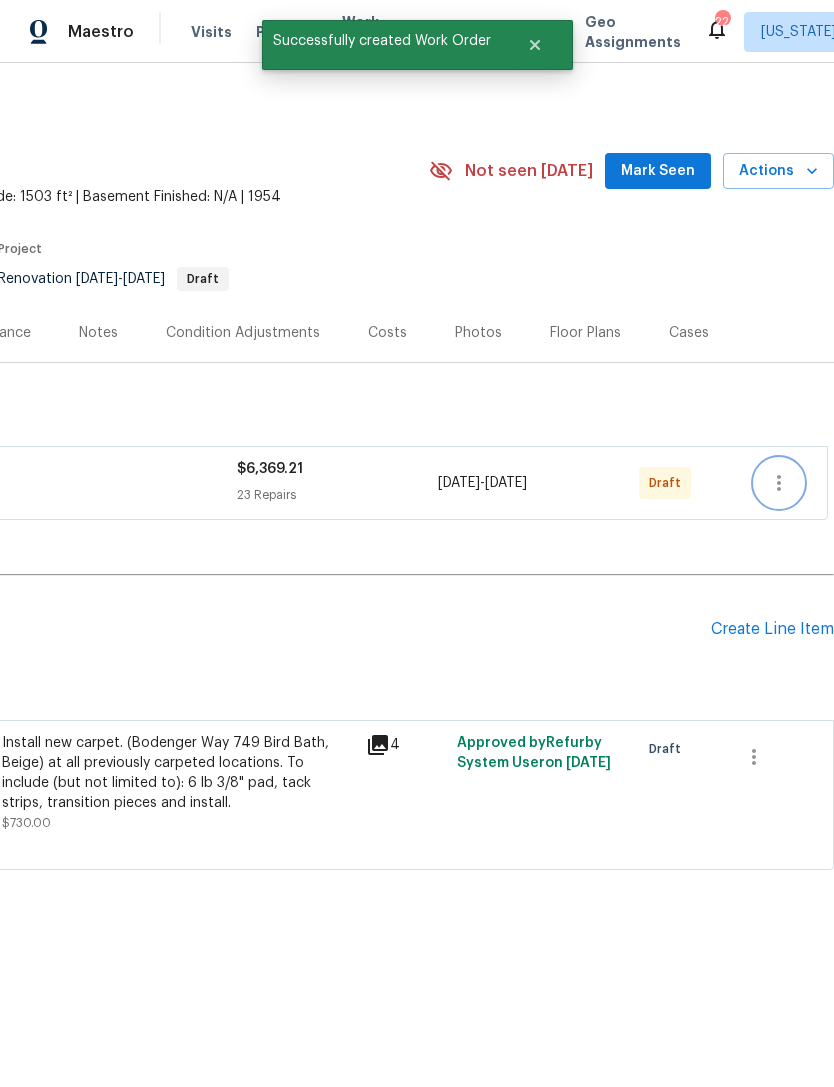 click 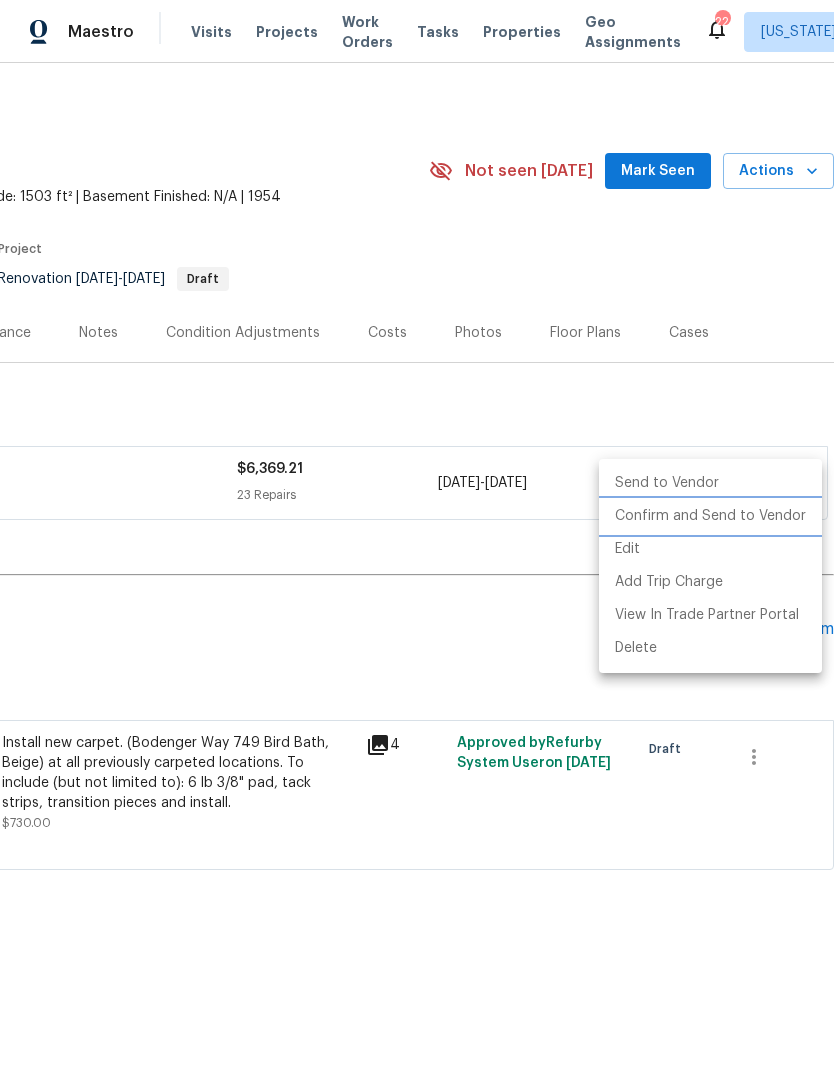 click on "Confirm and Send to Vendor" at bounding box center (710, 516) 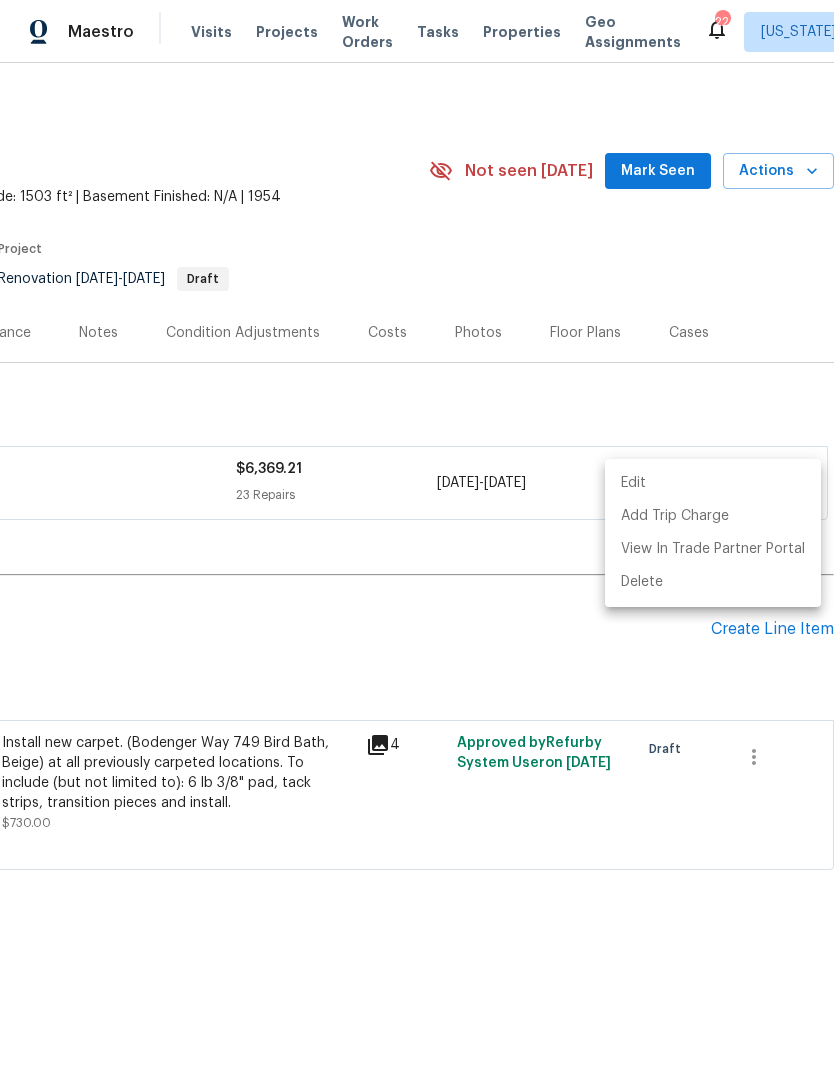 click at bounding box center [417, 543] 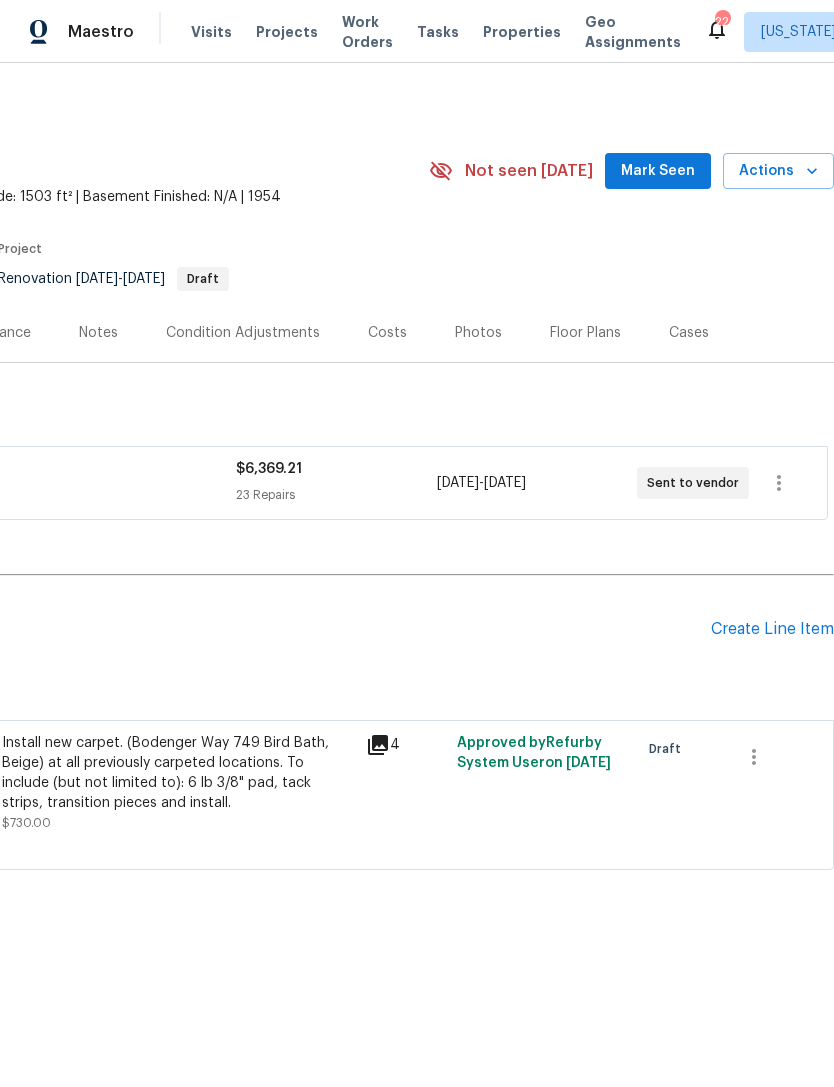 click on "Create Line Item" at bounding box center (772, 629) 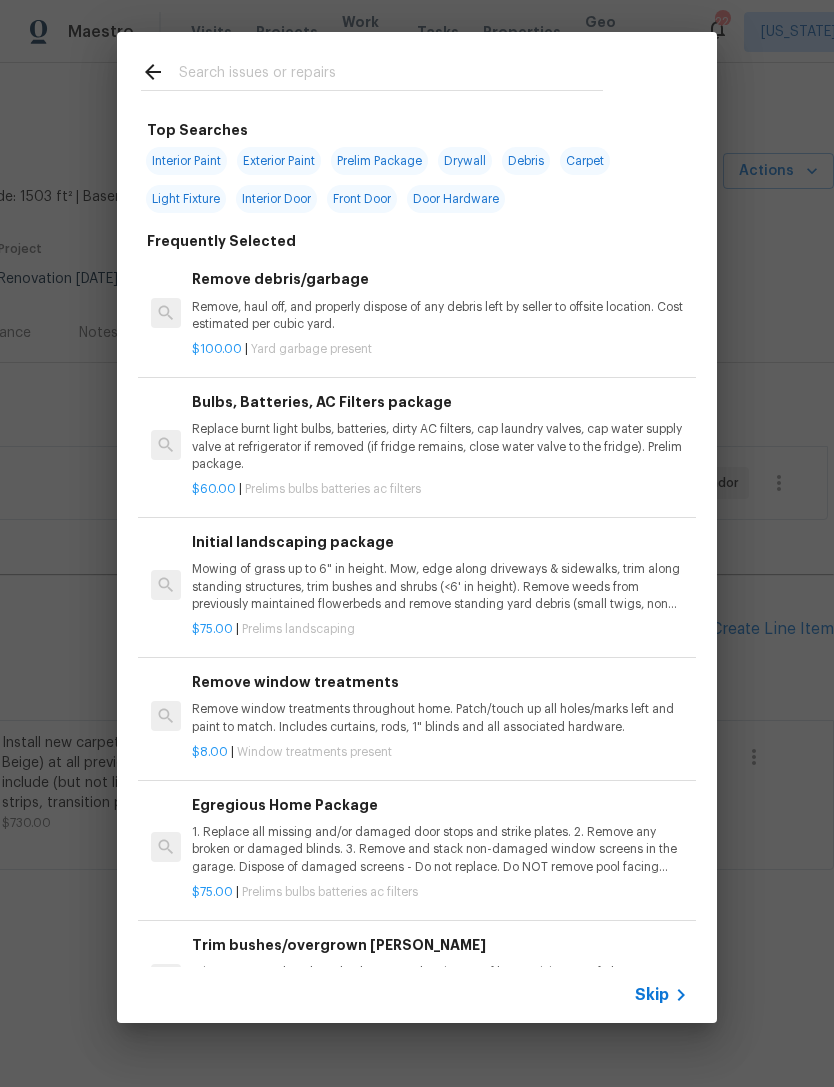click at bounding box center (391, 75) 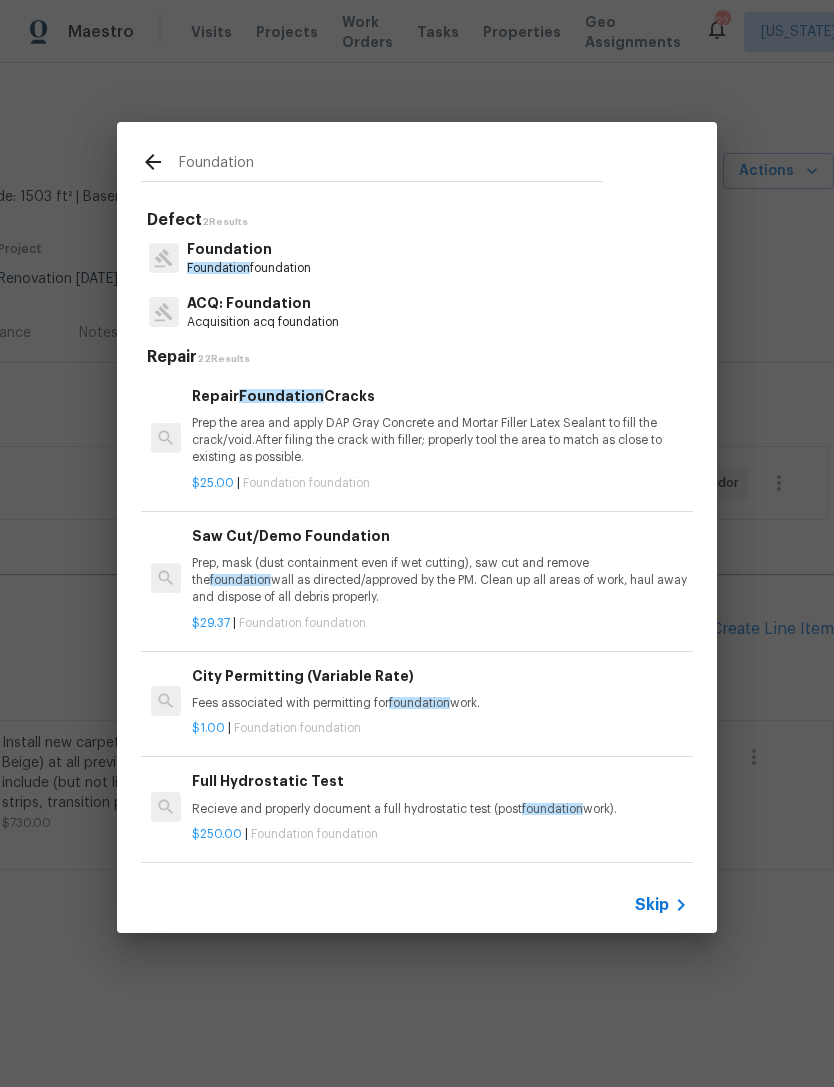 scroll, scrollTop: 0, scrollLeft: 0, axis: both 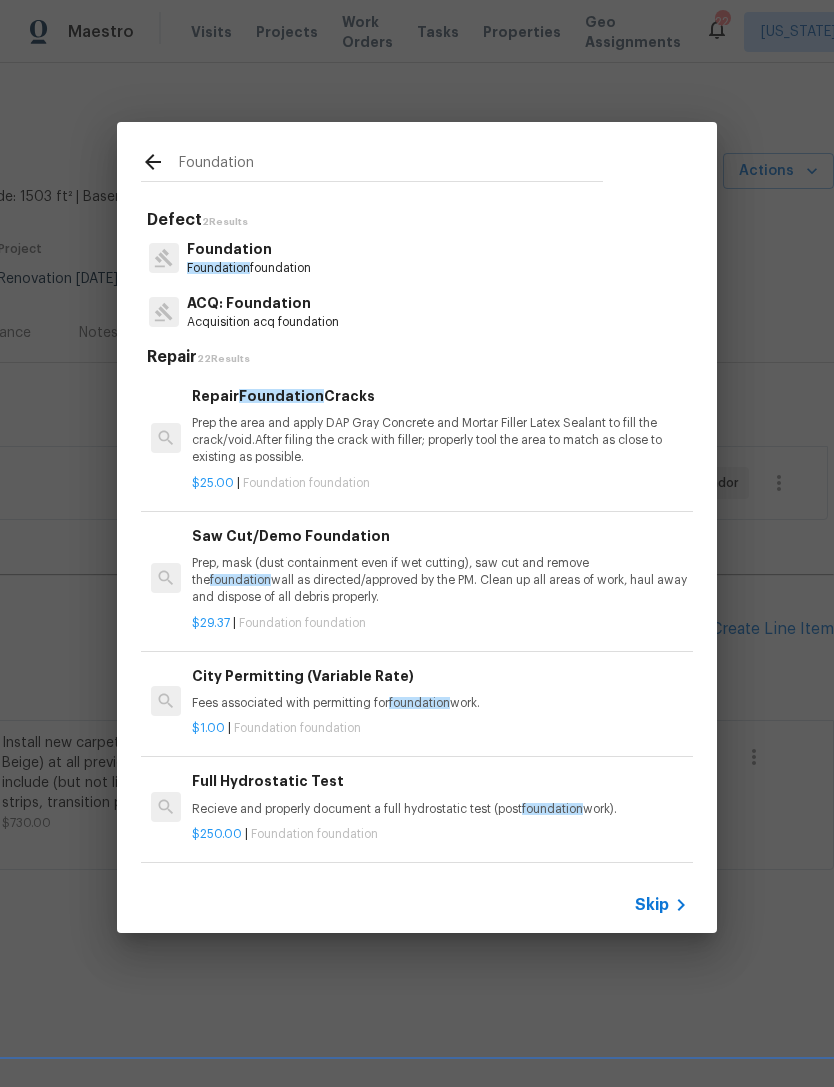 click on "Foundation Foundation  foundation" at bounding box center (417, 258) 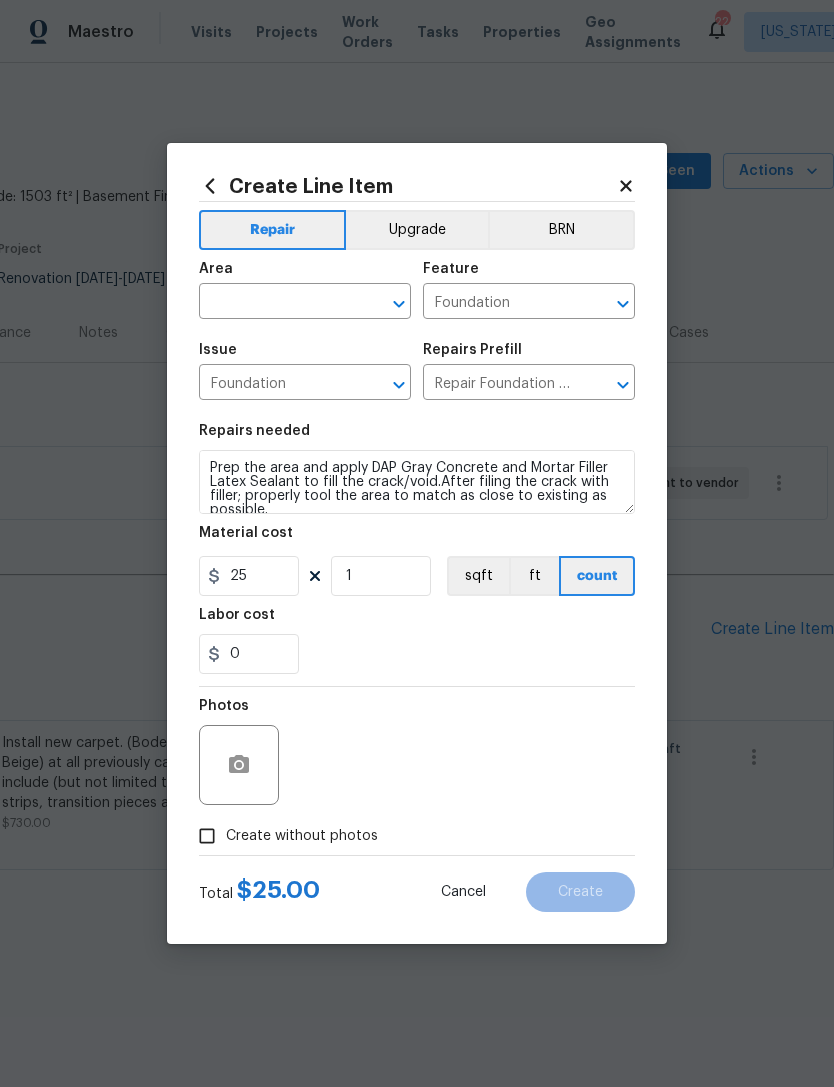 click 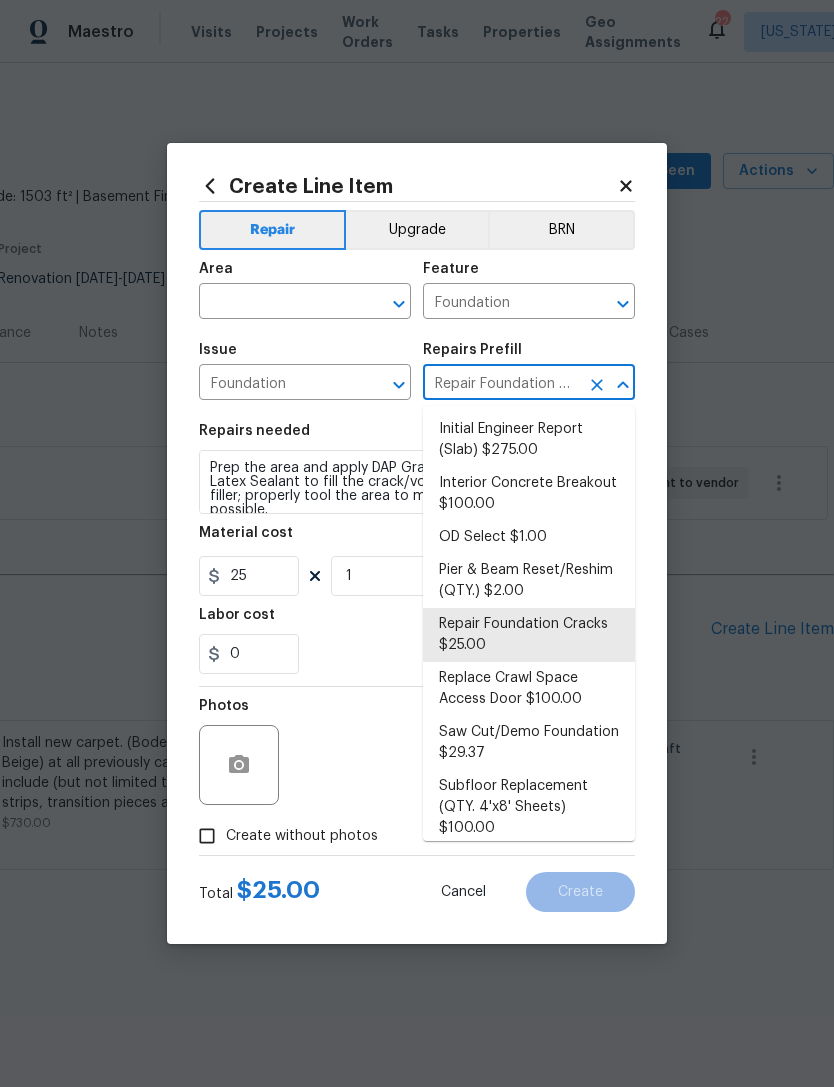 scroll, scrollTop: 465, scrollLeft: 0, axis: vertical 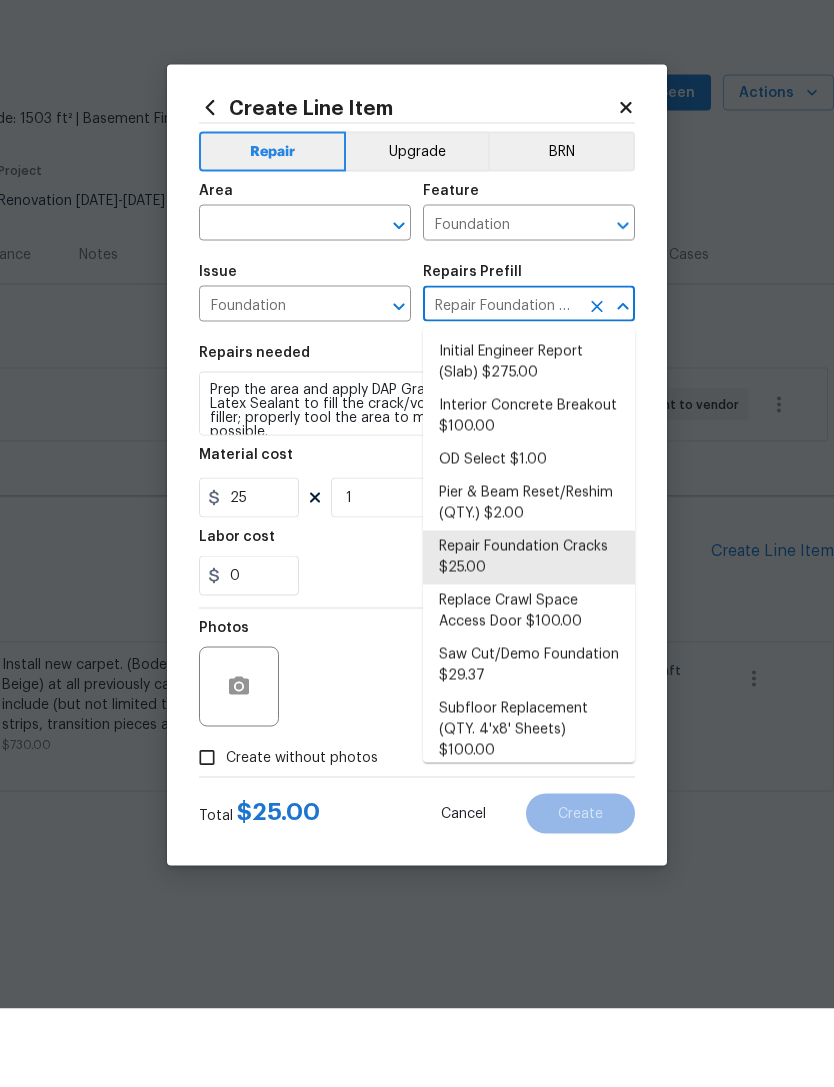 click on "0" at bounding box center (417, 654) 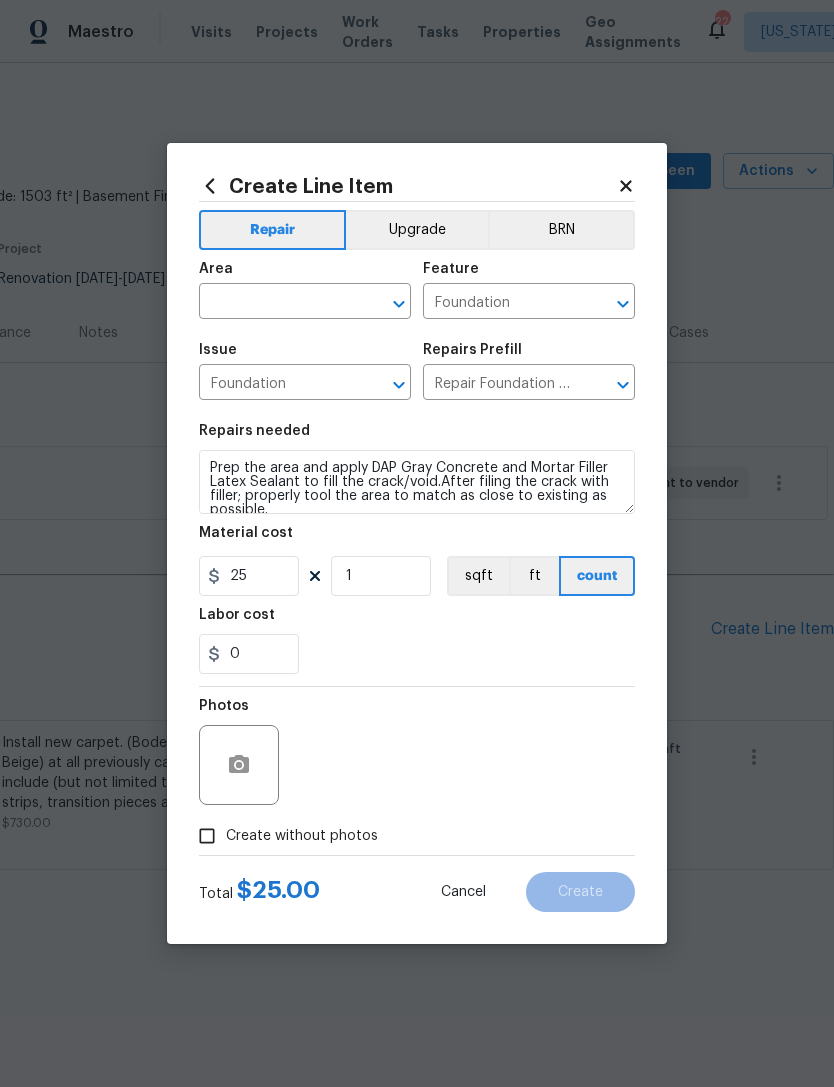 click 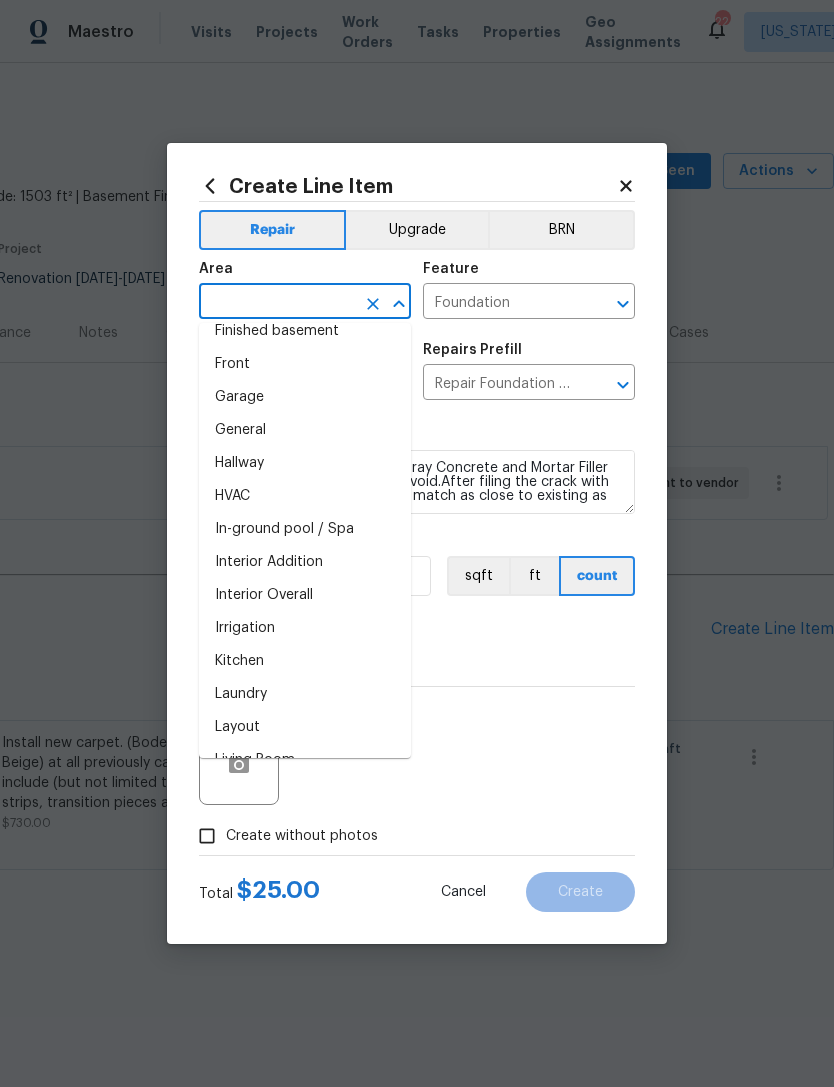 scroll, scrollTop: 578, scrollLeft: 0, axis: vertical 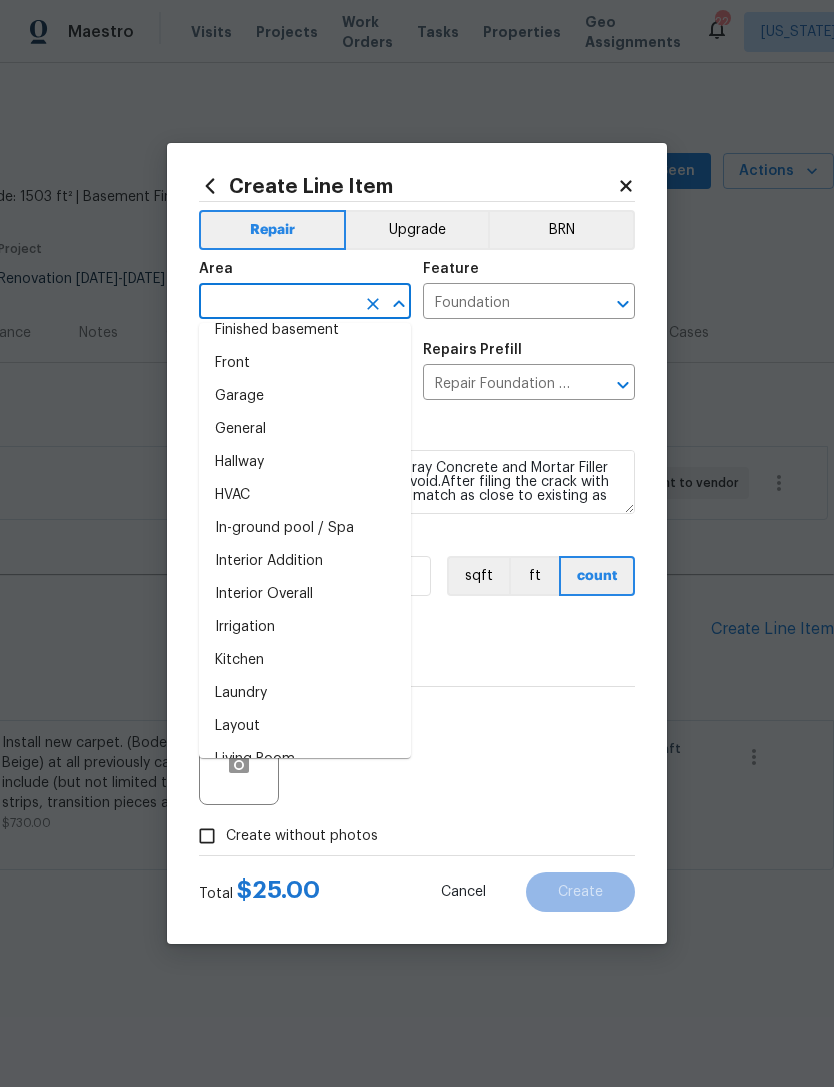 click on "Interior Overall" at bounding box center (305, 594) 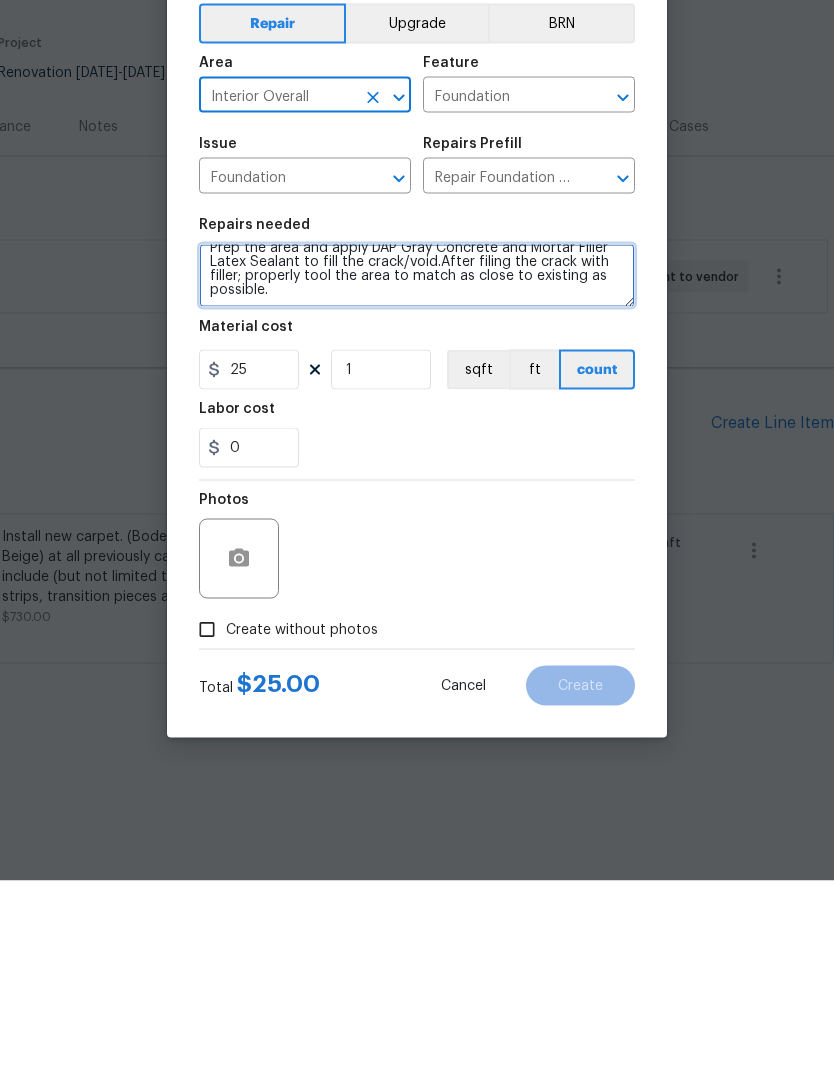 click on "Prep the area and apply DAP Gray Concrete and Mortar Filler Latex Sealant to fill the crack/void.After filing the crack with filler; properly tool the area to match as close to existing as possible." at bounding box center [417, 482] 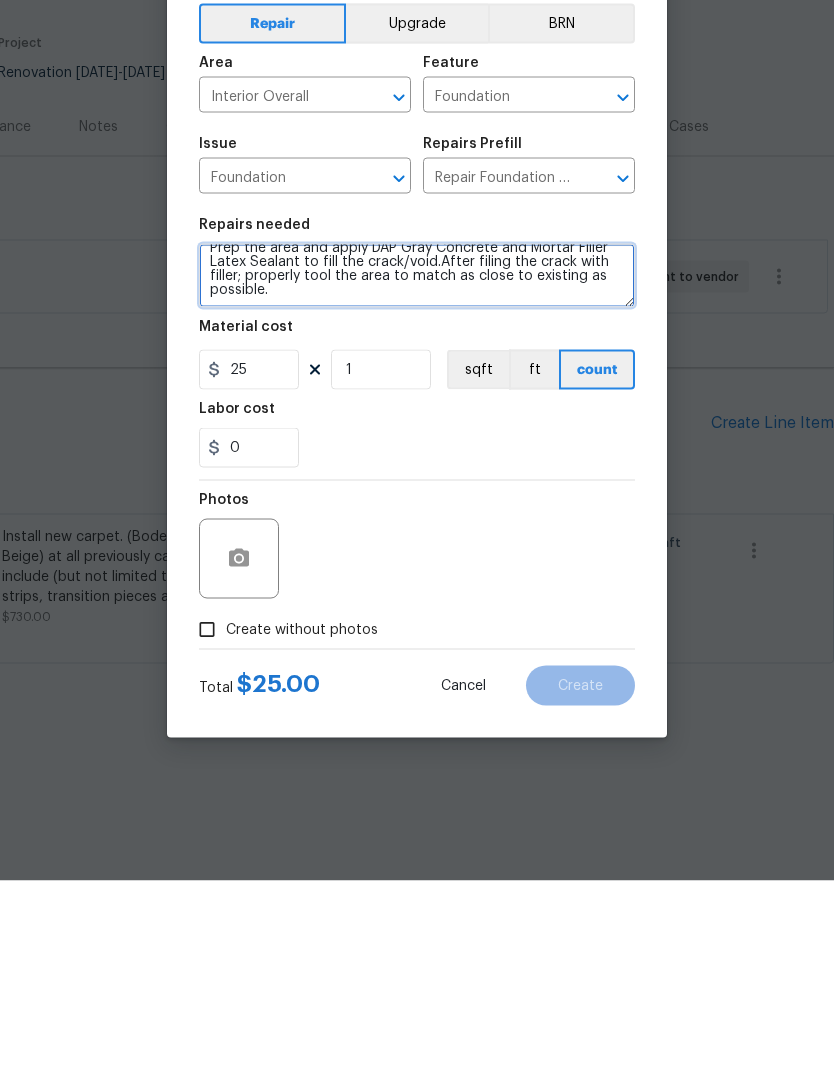 scroll, scrollTop: 14, scrollLeft: 0, axis: vertical 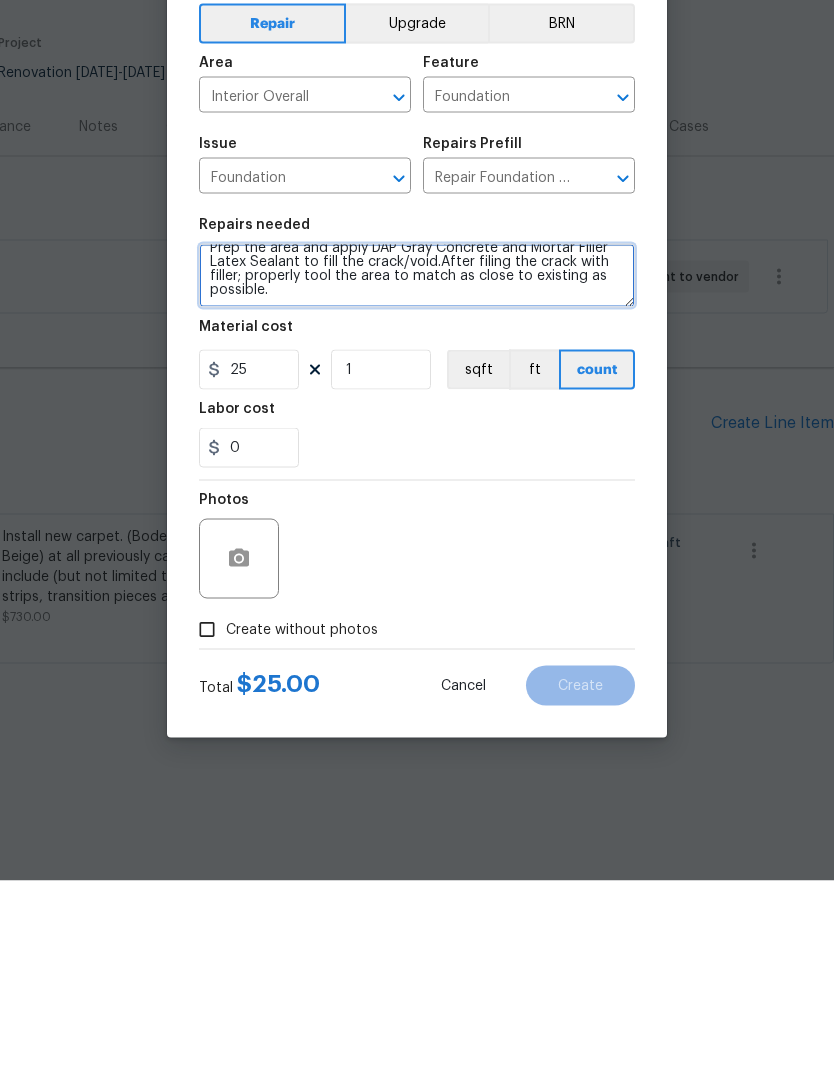 click on "Prep the area and apply DAP Gray Concrete and Mortar Filler Latex Sealant to fill the crack/void.After filing the crack with filler; properly tool the area to match as close to existing as possible." at bounding box center (417, 482) 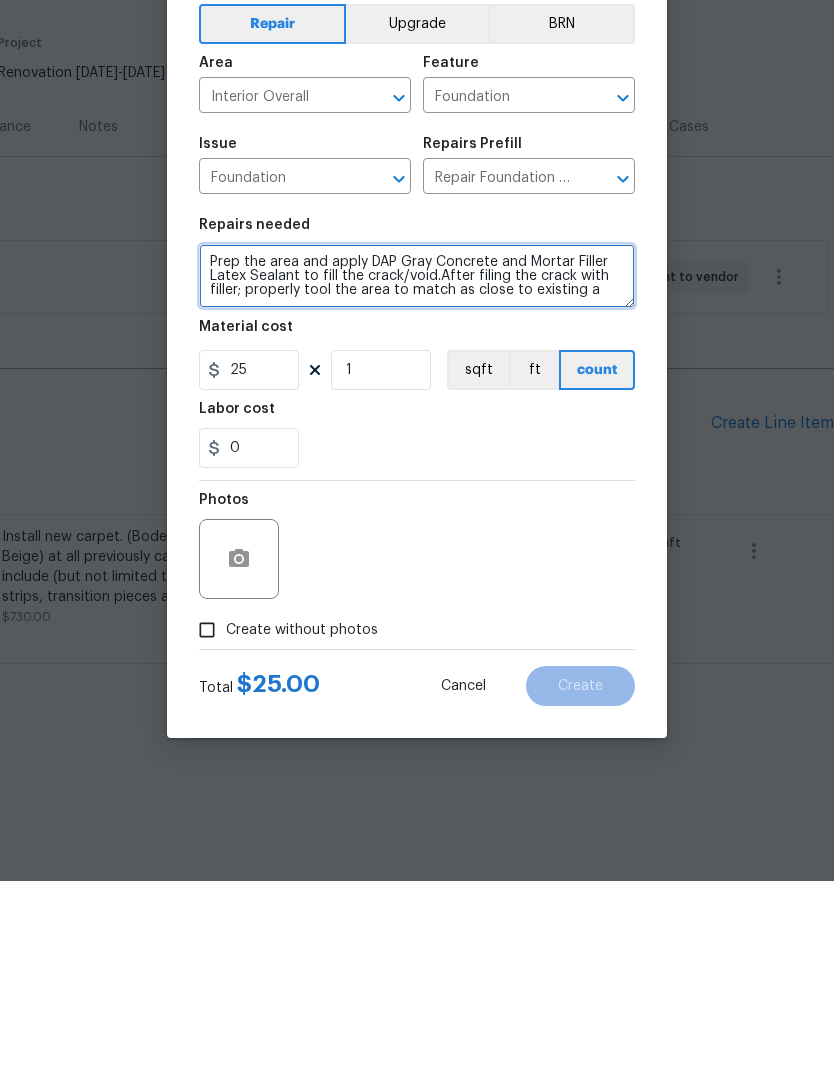 scroll, scrollTop: 0, scrollLeft: 0, axis: both 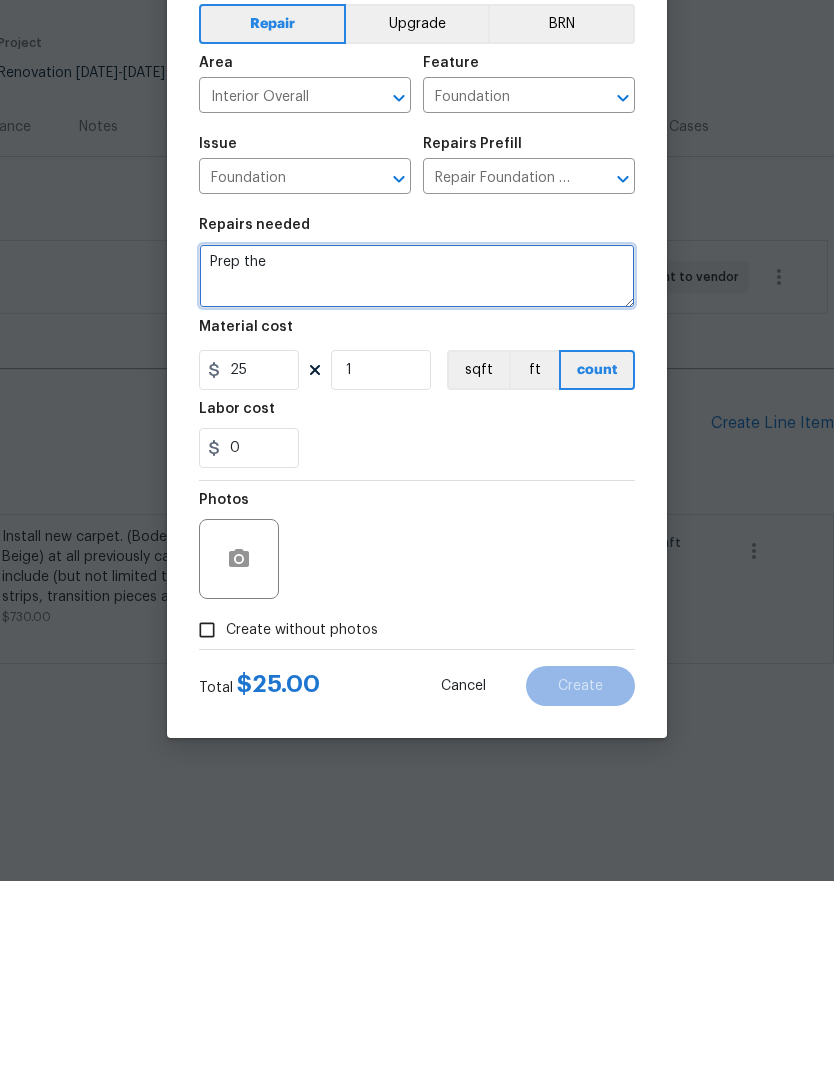 type on "Prep" 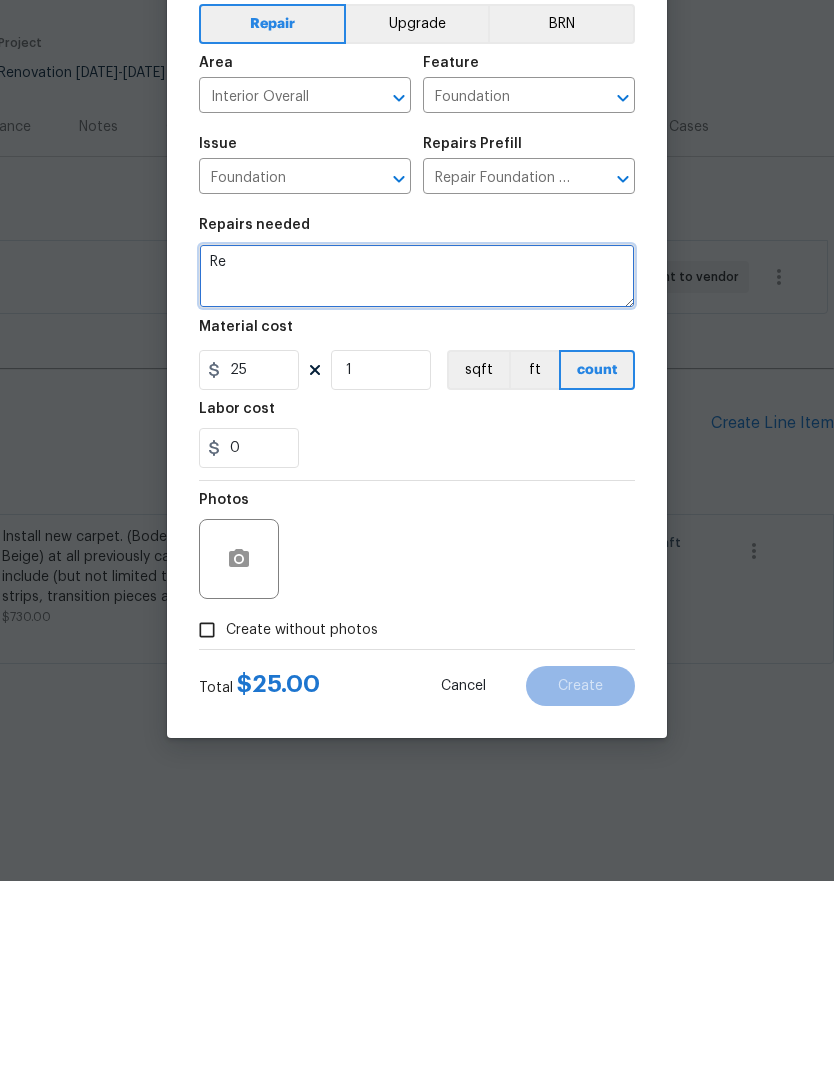 type on "R" 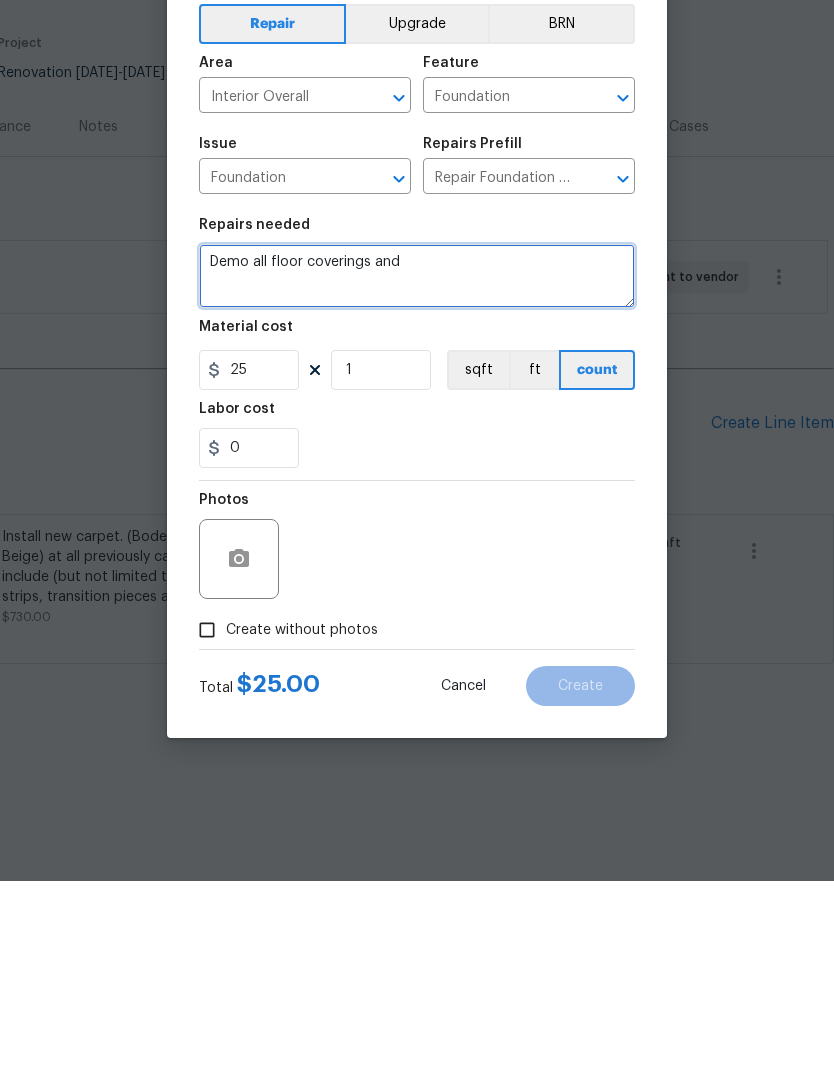 click on "Demo all floor coverings and" at bounding box center (417, 482) 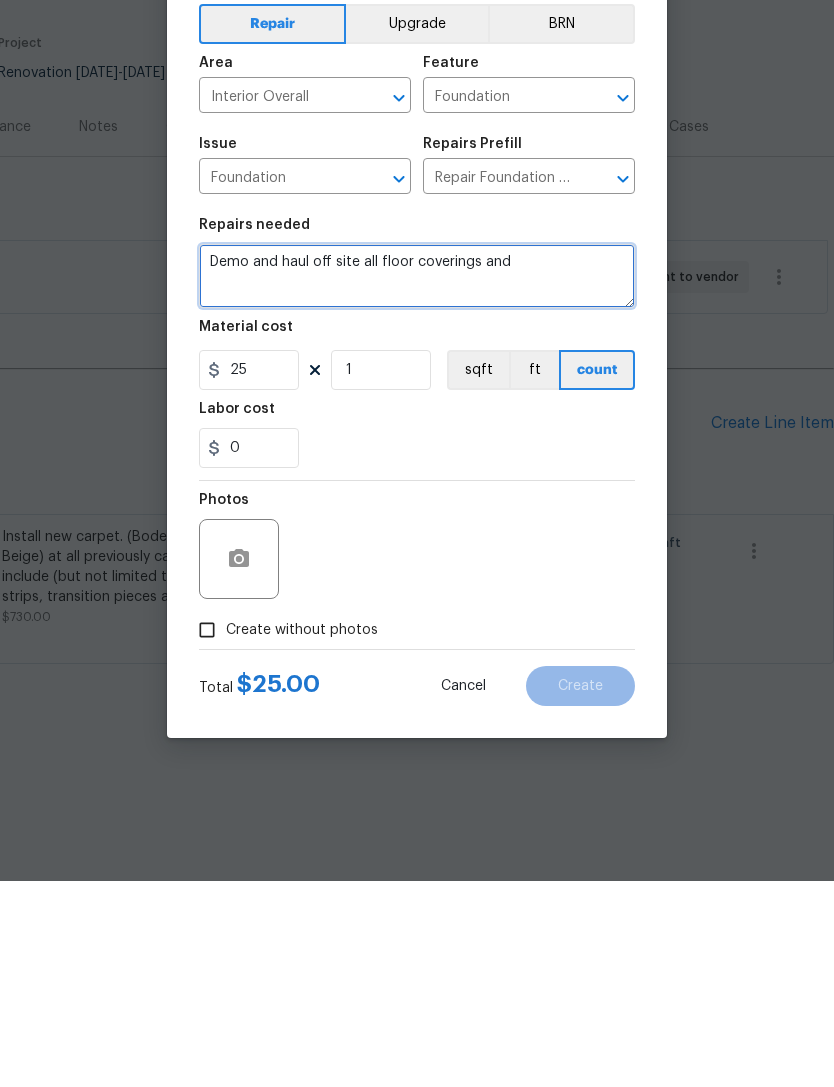 click on "Demo and haul off site all floor coverings and" at bounding box center (417, 482) 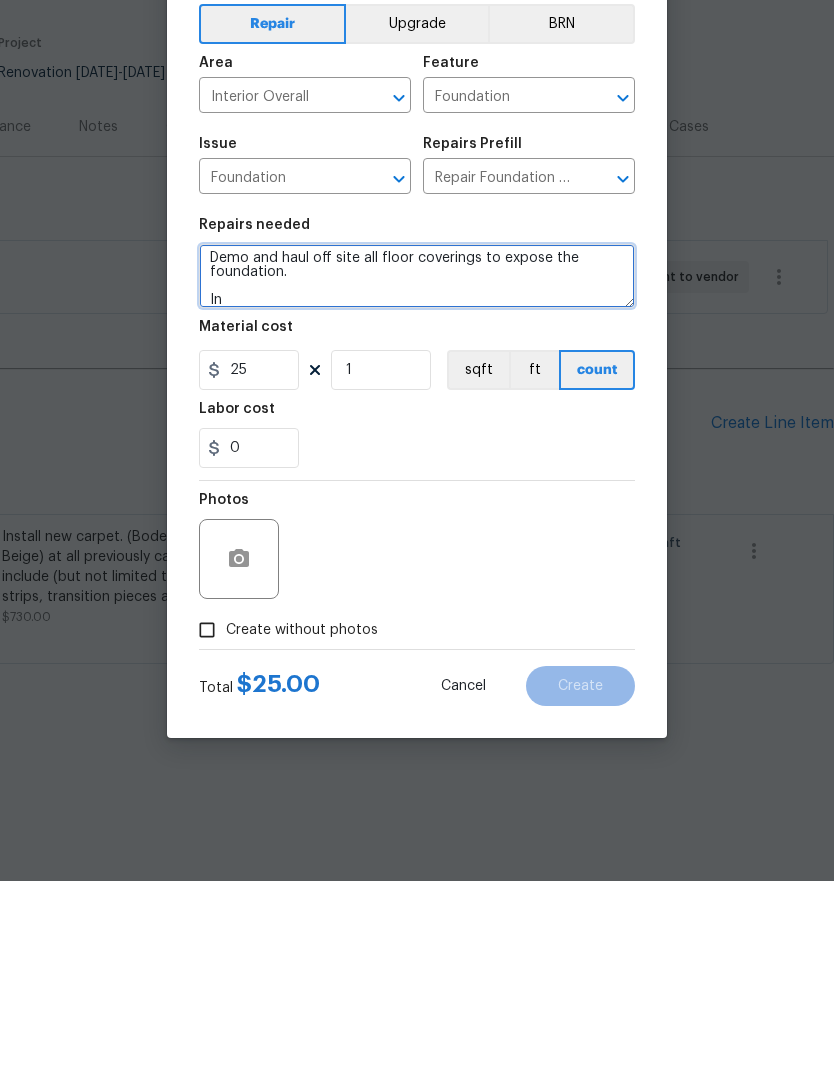 scroll, scrollTop: 4, scrollLeft: 0, axis: vertical 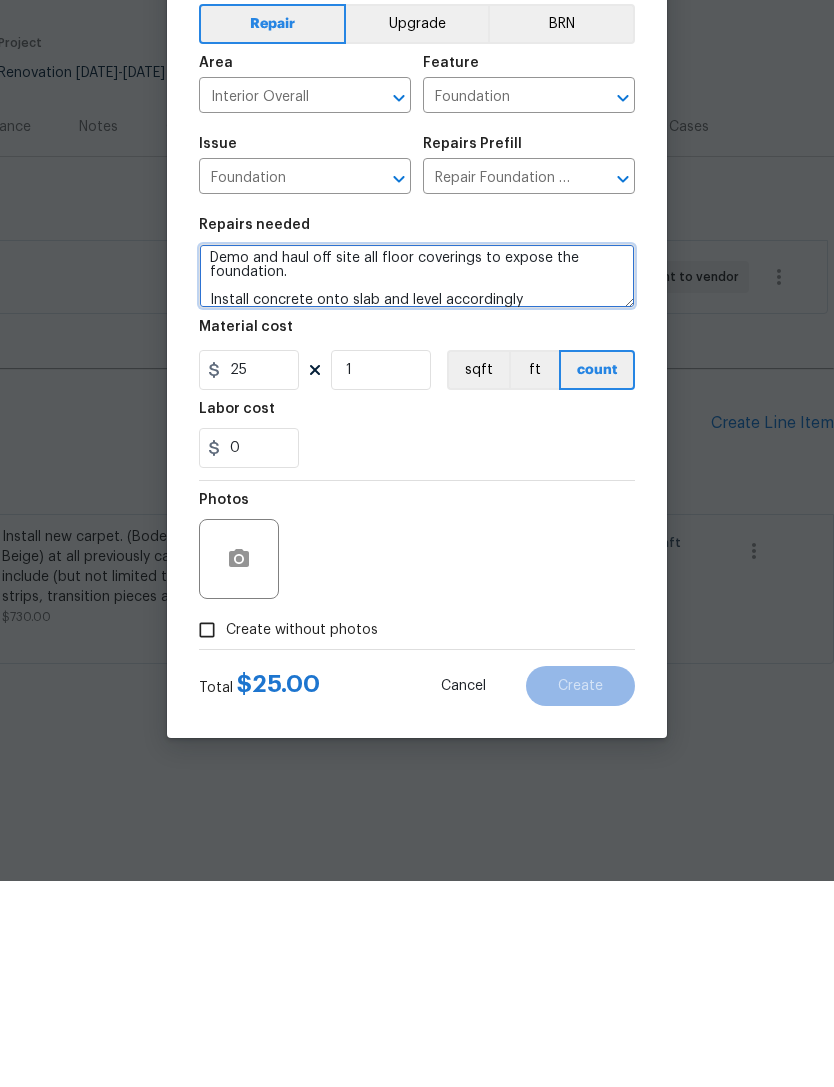 click on "Demo and haul off site all floor coverings to expose the foundation.
Install concrete onto slab and level accordingly" at bounding box center [417, 482] 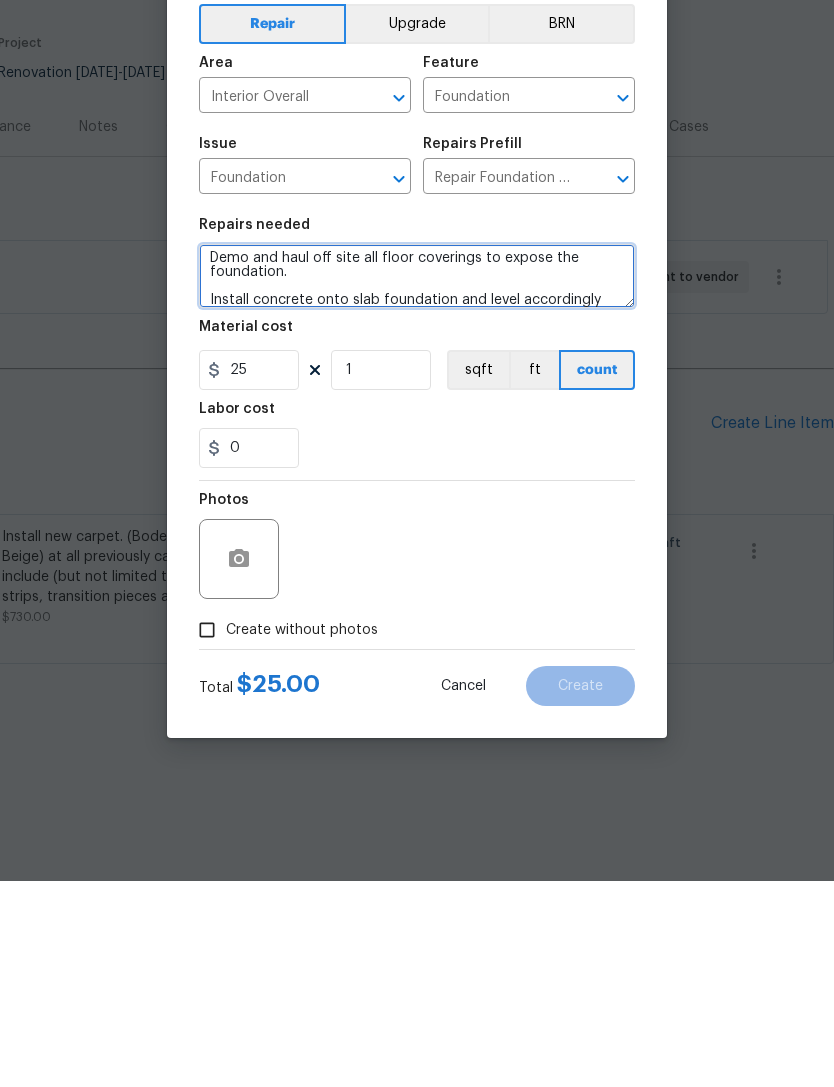 click on "Demo and haul off site all floor coverings to expose the foundation.
Install concrete onto slab foundation and level accordingly" at bounding box center (417, 482) 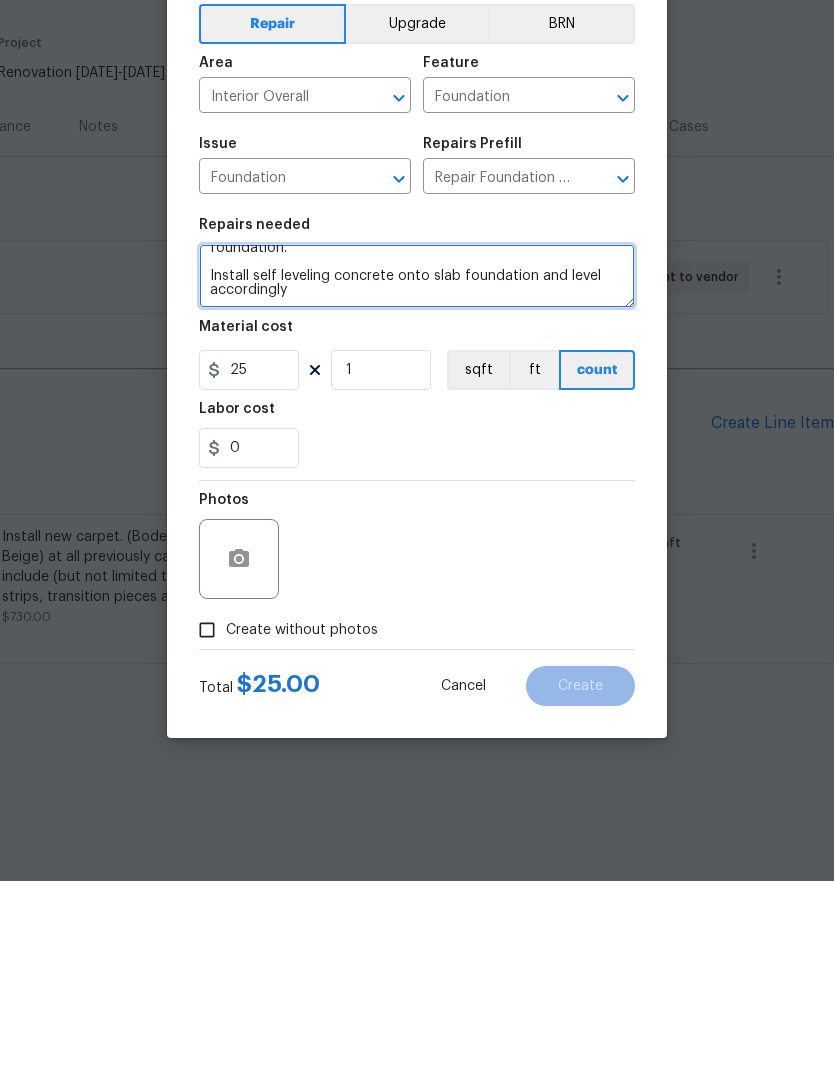 scroll, scrollTop: 28, scrollLeft: 0, axis: vertical 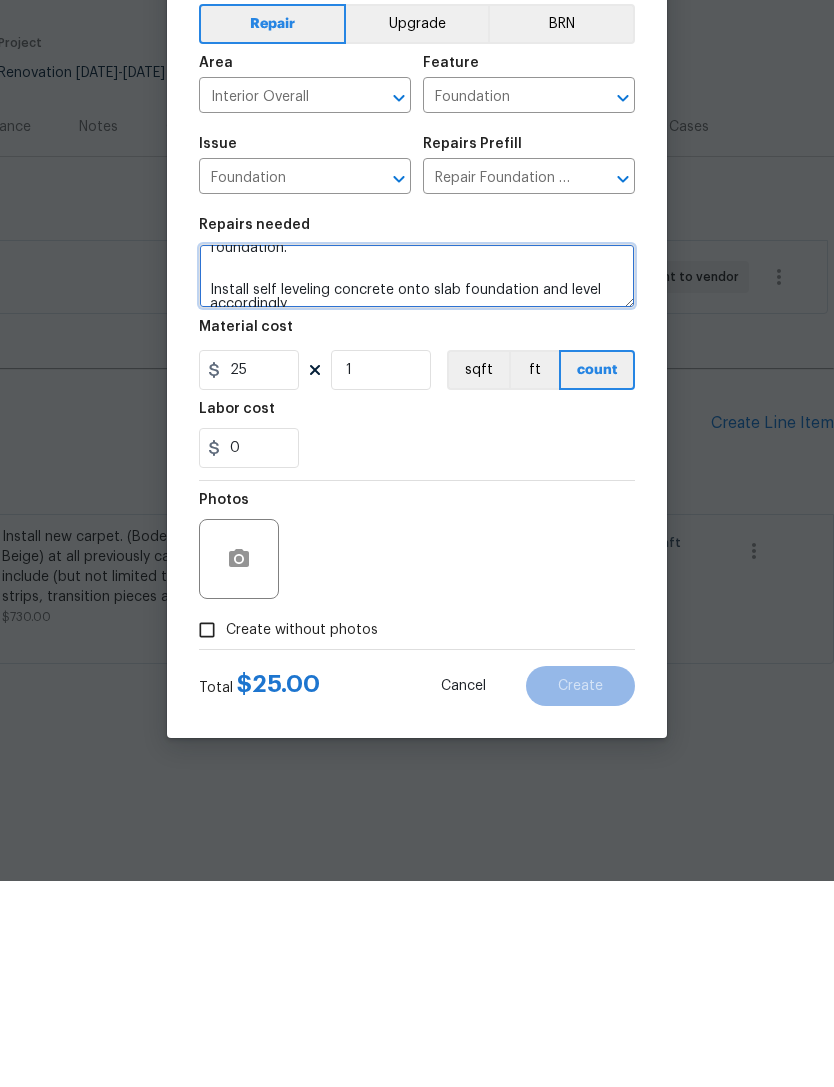 click on "Demo and haul off site all floor coverings to expose the foundation.
Install self leveling concrete onto slab foundation and level accordingly" at bounding box center (417, 482) 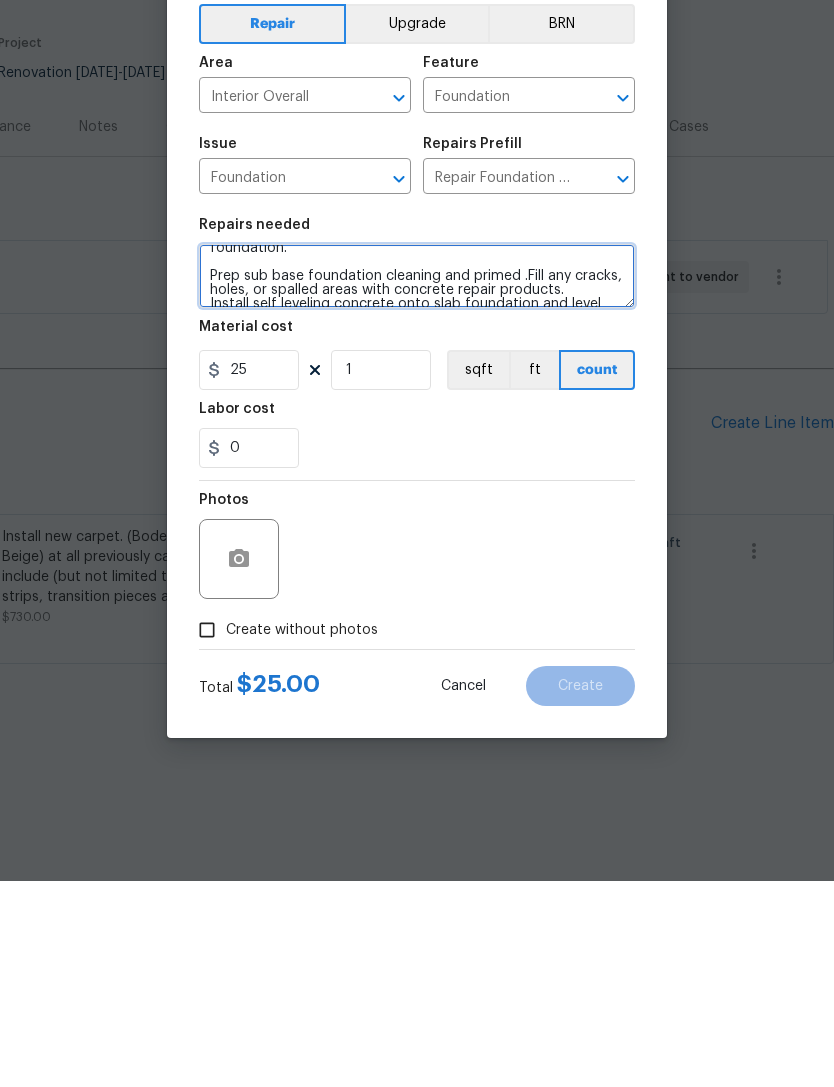 type on "Demo and haul off site all floor coverings to expose the foundation.
Prep sub base foundation cleaning and primed .Fill any cracks, holes, or spalled areas with concrete repair products.
Install self leveling concrete onto slab foundation and level accordingly" 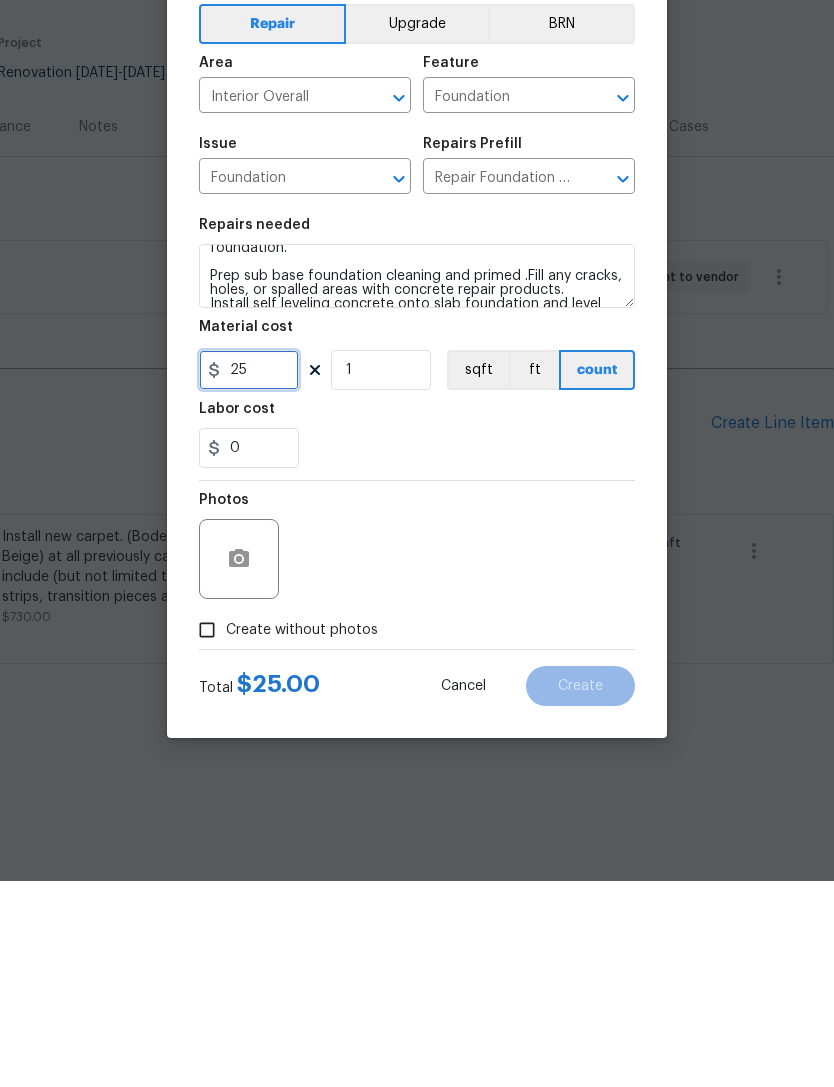 click on "25" at bounding box center [249, 576] 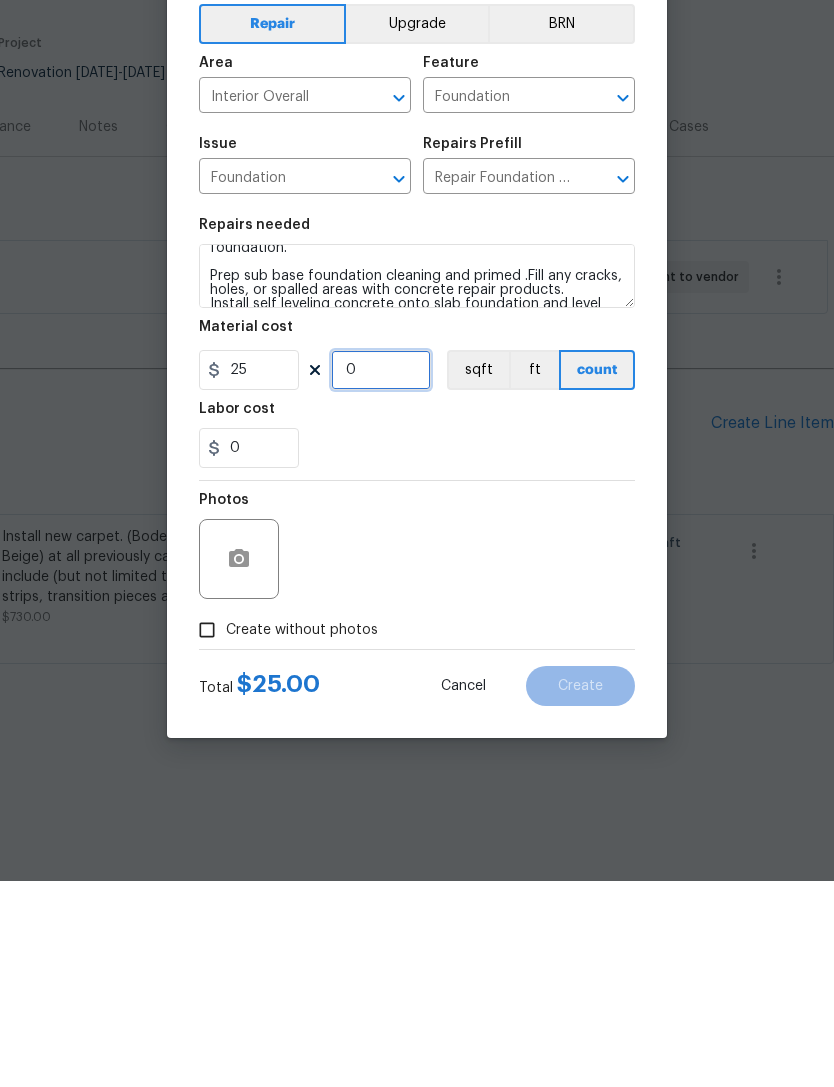 type on "0" 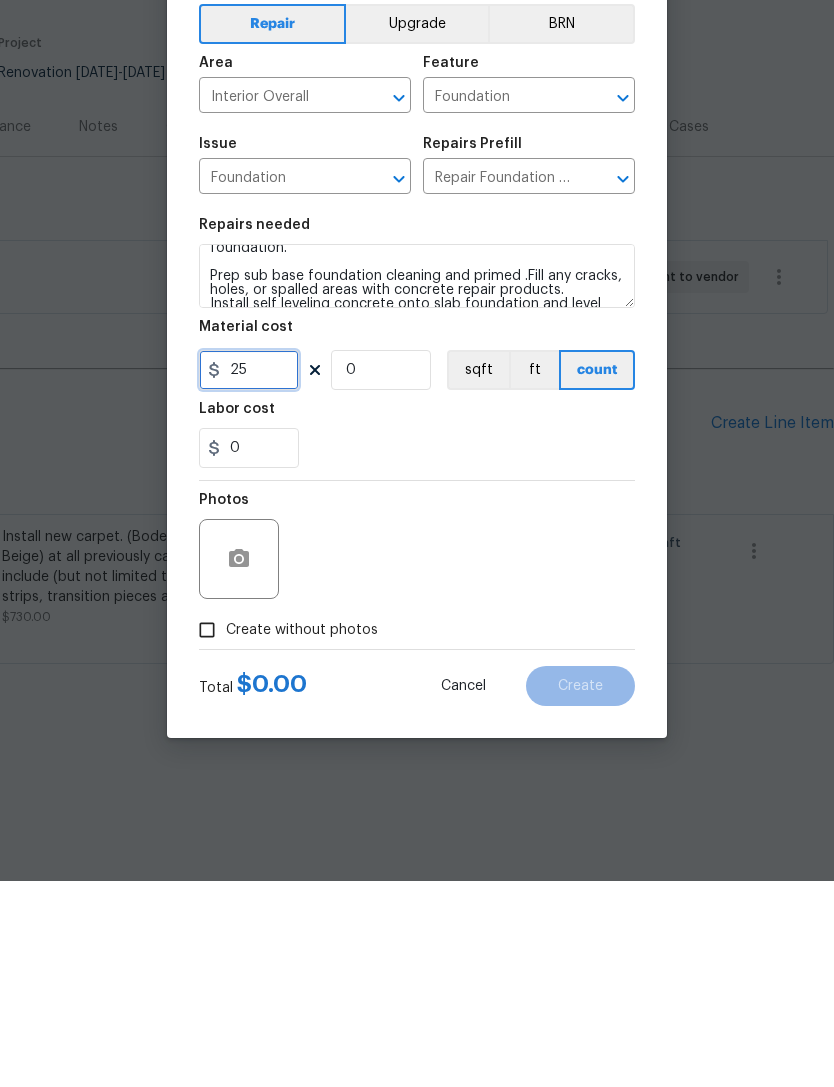 click on "25" at bounding box center (249, 576) 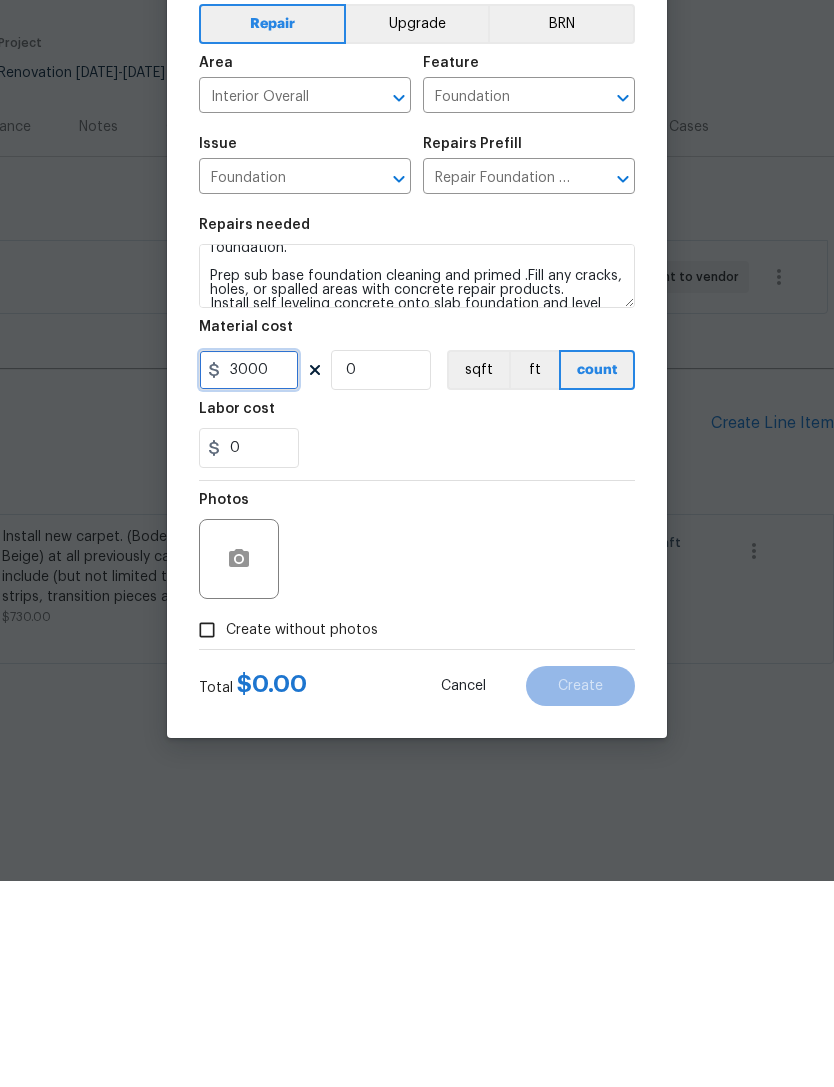 type on "3000" 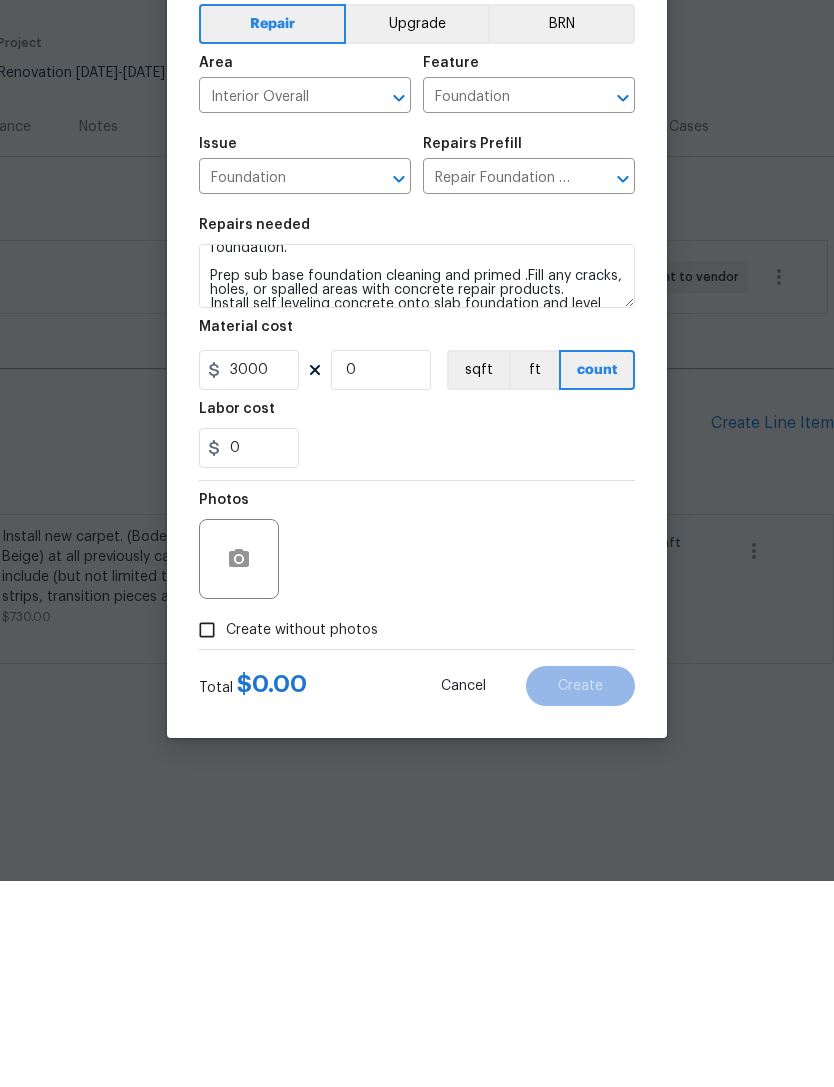 click on "Photos" at bounding box center (417, 752) 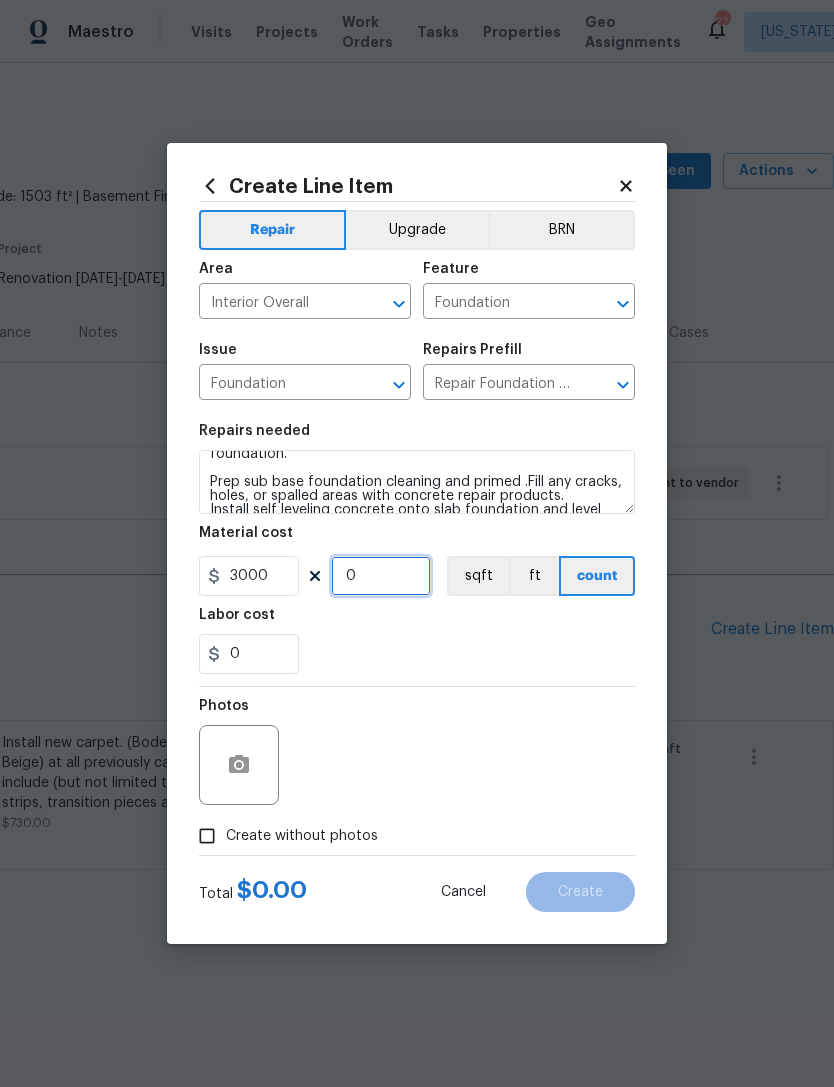 click on "0" at bounding box center [381, 576] 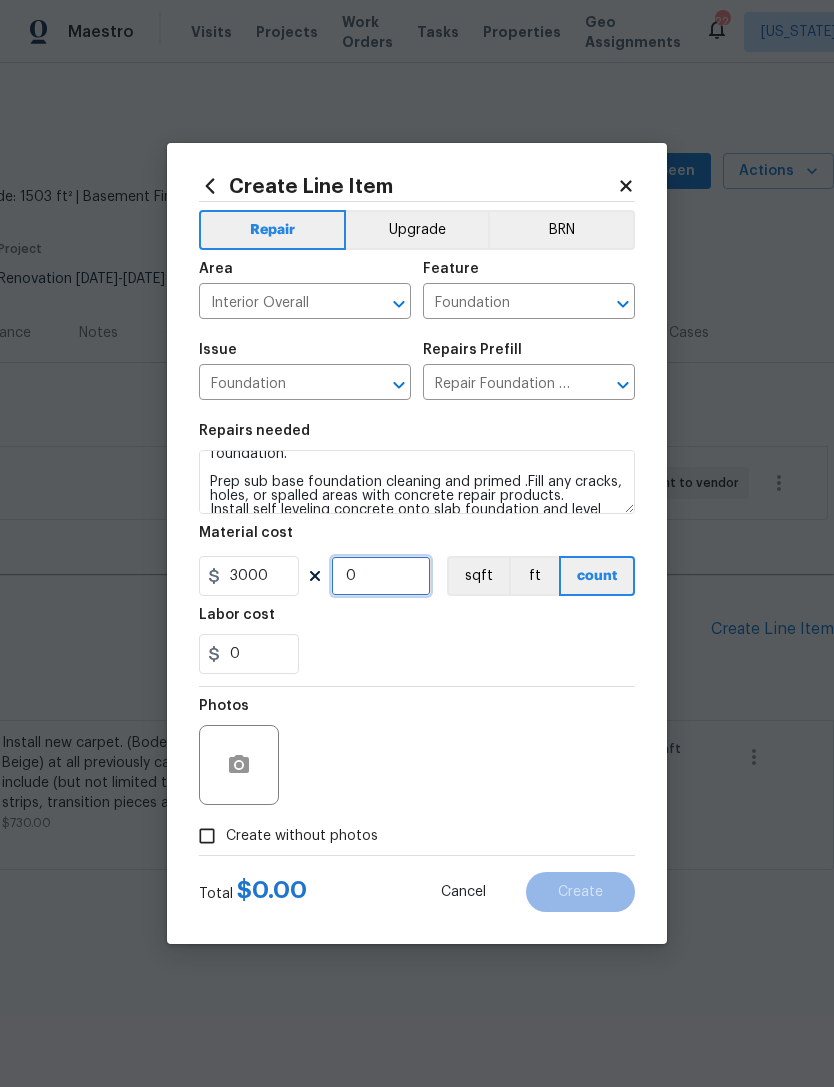 type on "1" 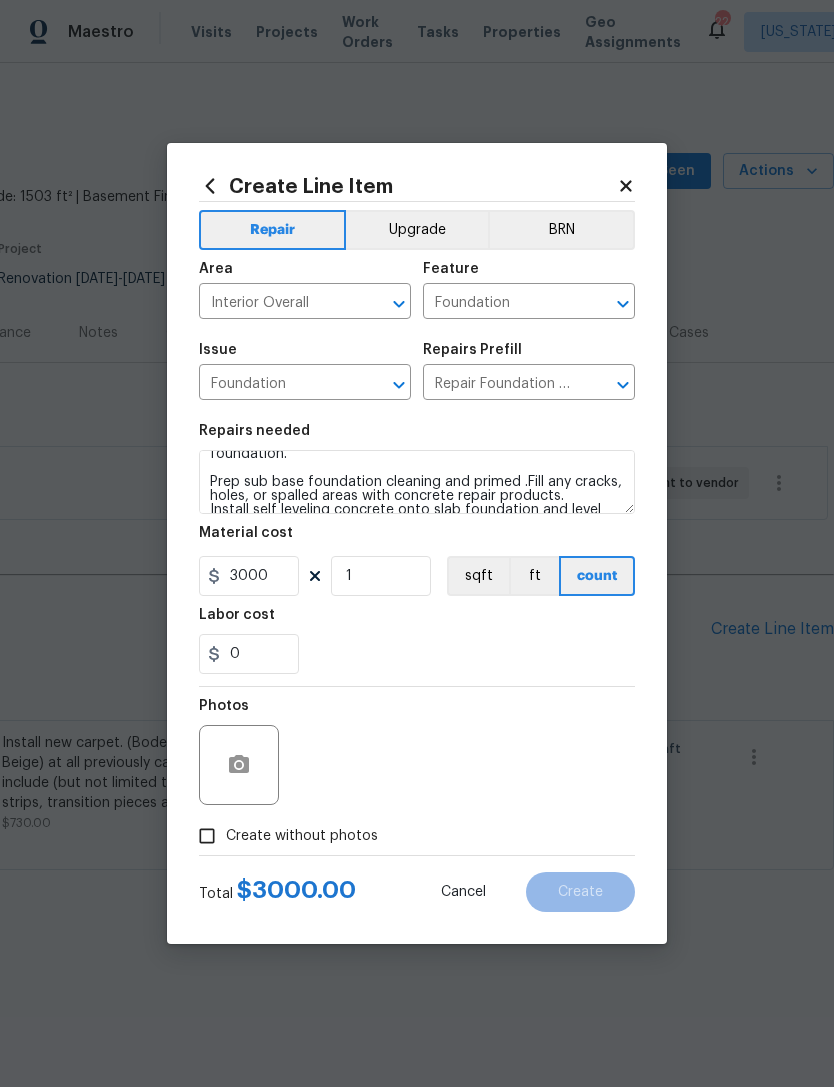 click on "0" at bounding box center [417, 654] 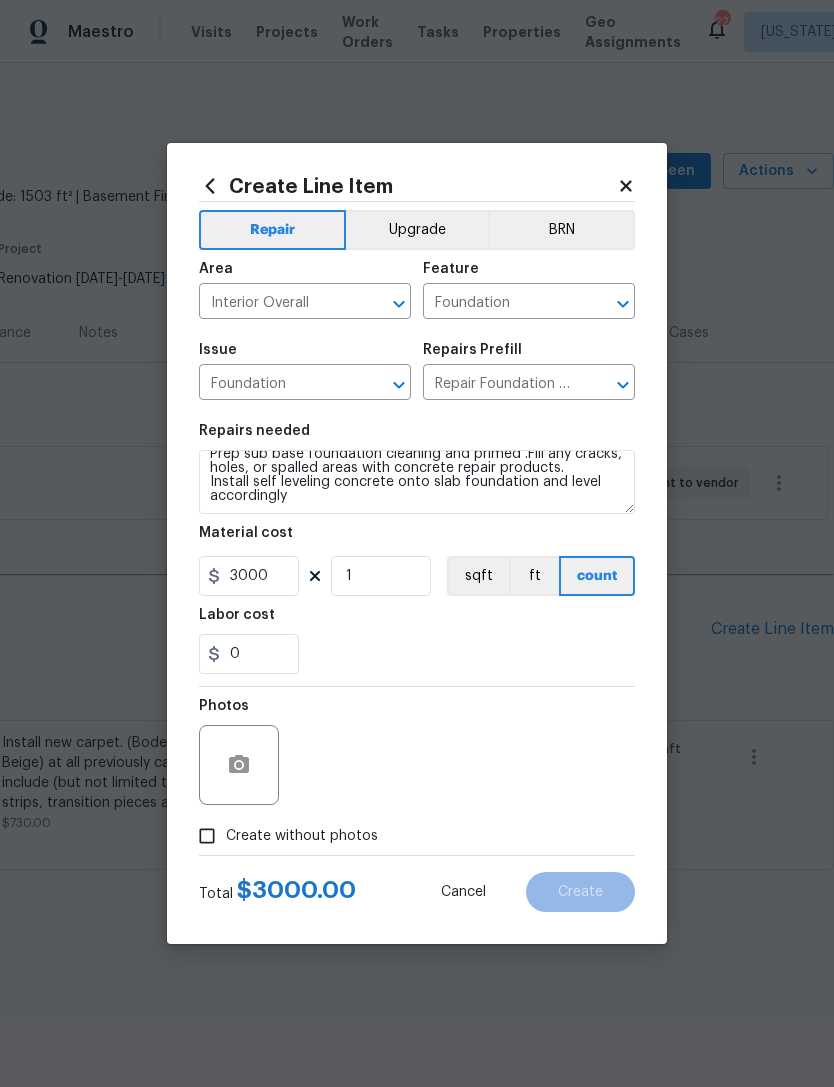 scroll, scrollTop: 56, scrollLeft: 0, axis: vertical 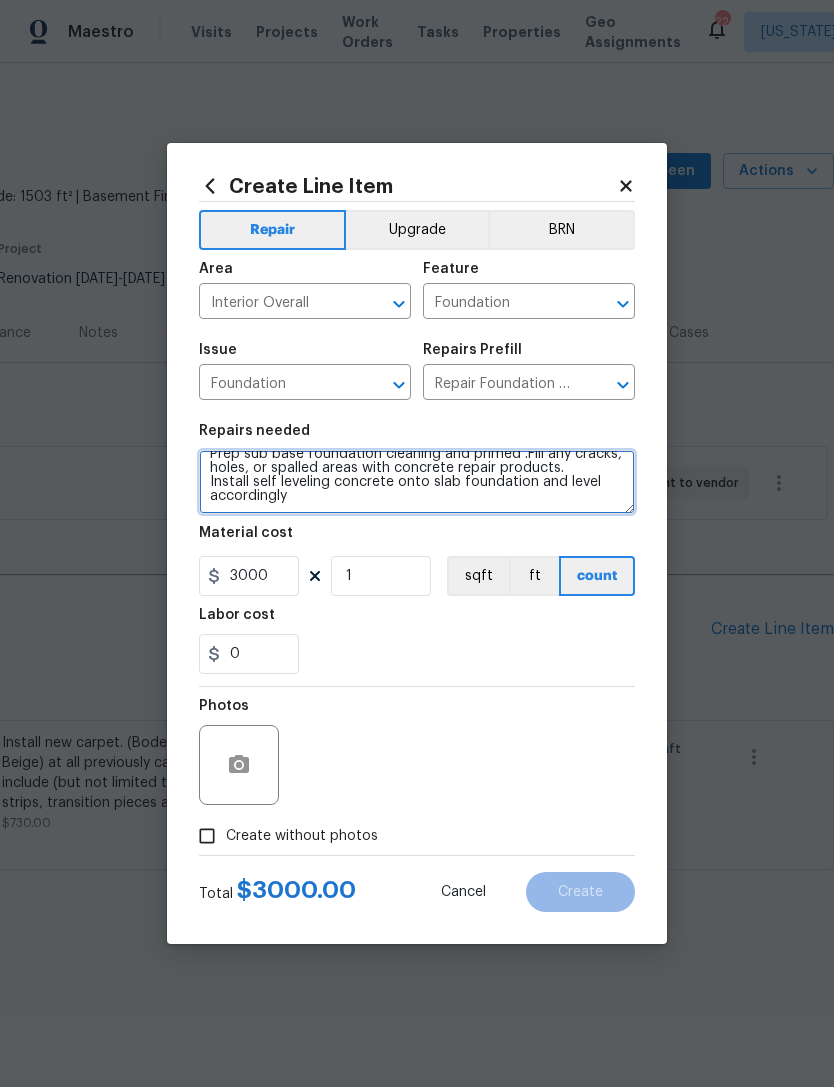 click on "Demo and haul off site all floor coverings to expose the foundation.
Prep sub base foundation cleaning and primed .Fill any cracks, holes, or spalled areas with concrete repair products.
Install self leveling concrete onto slab foundation and level accordingly" at bounding box center (417, 482) 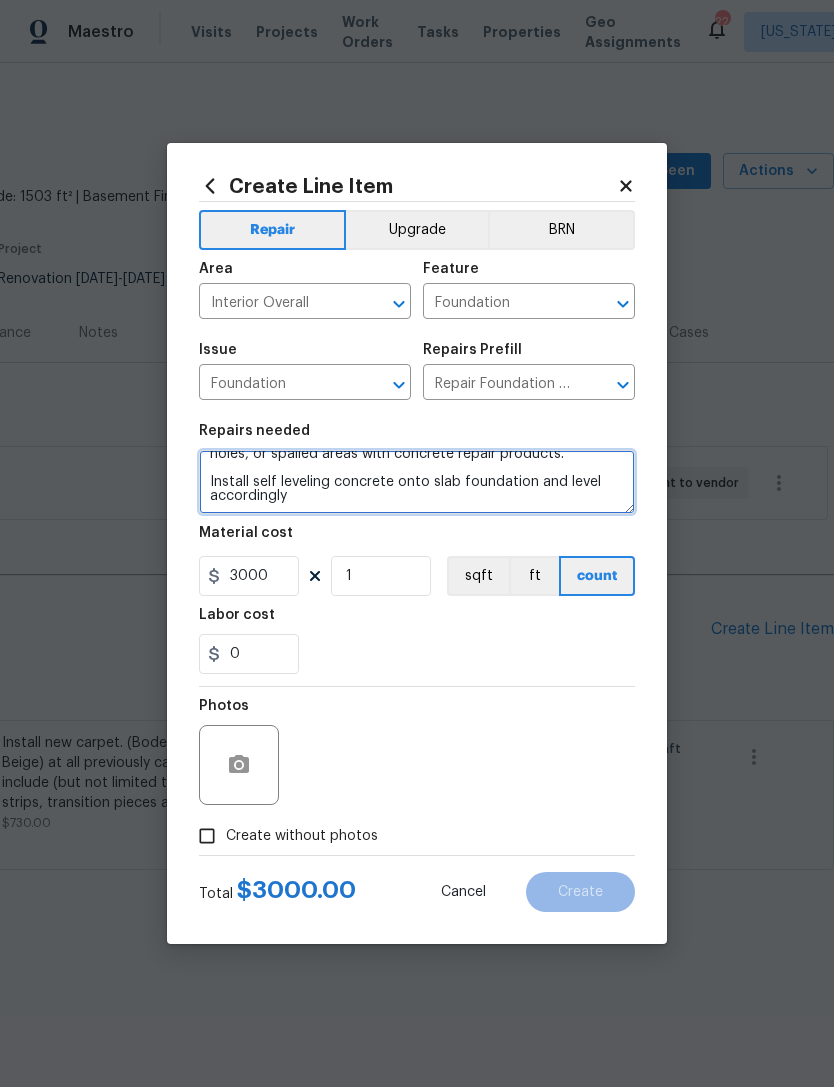 scroll, scrollTop: 70, scrollLeft: 0, axis: vertical 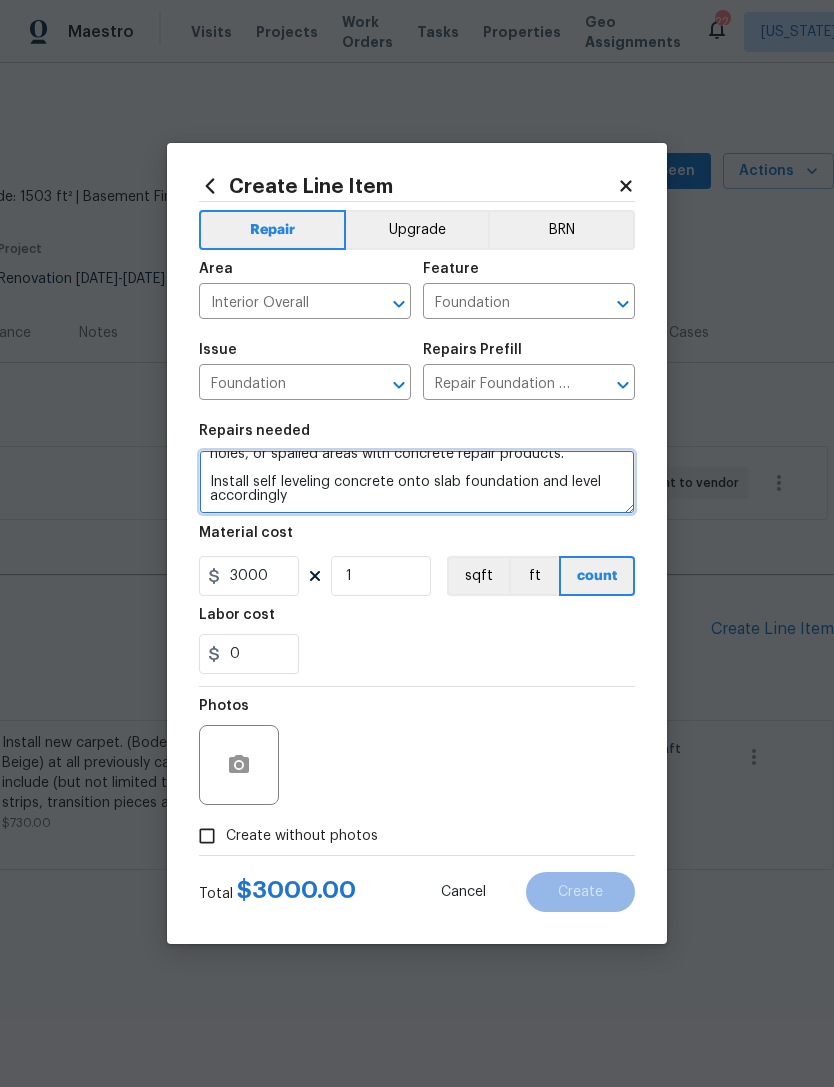click on "Demo and haul off site all floor coverings to expose the foundation.
Prep sub base foundation cleaning and primed .Fill any cracks, holes, or spalled areas with concrete repair products.
Install self leveling concrete onto slab foundation and level accordingly" at bounding box center [417, 482] 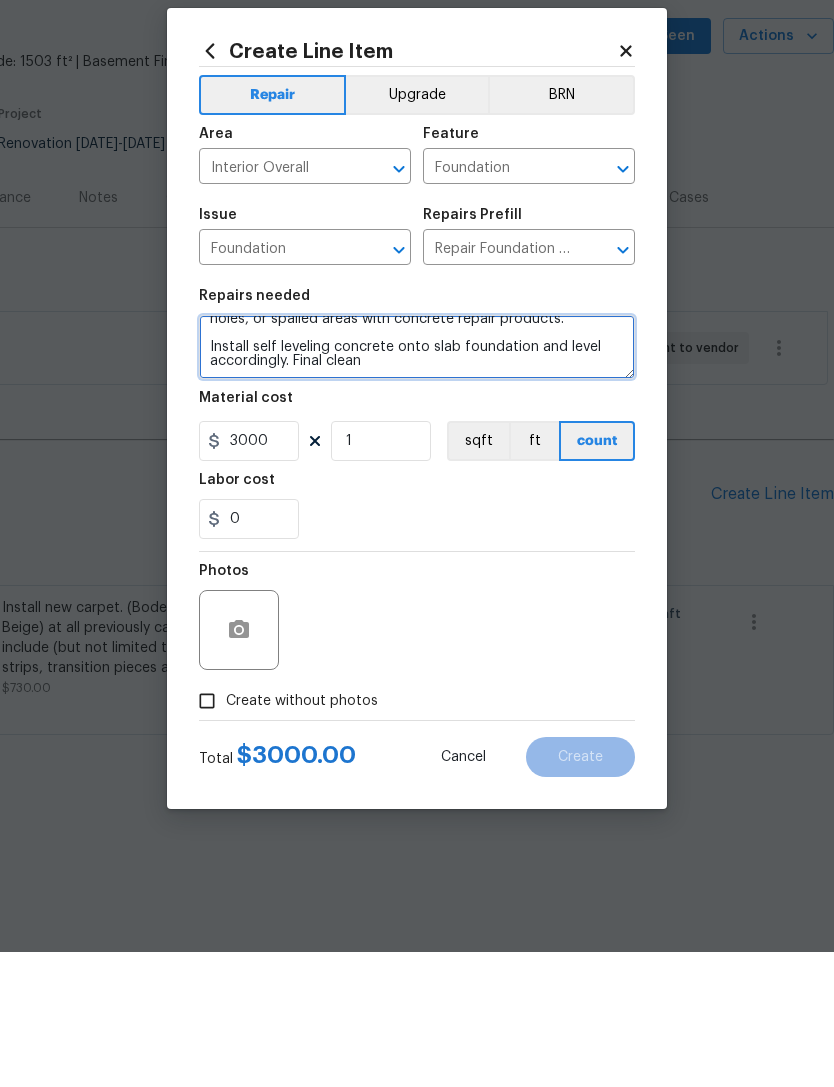 scroll, scrollTop: 70, scrollLeft: 0, axis: vertical 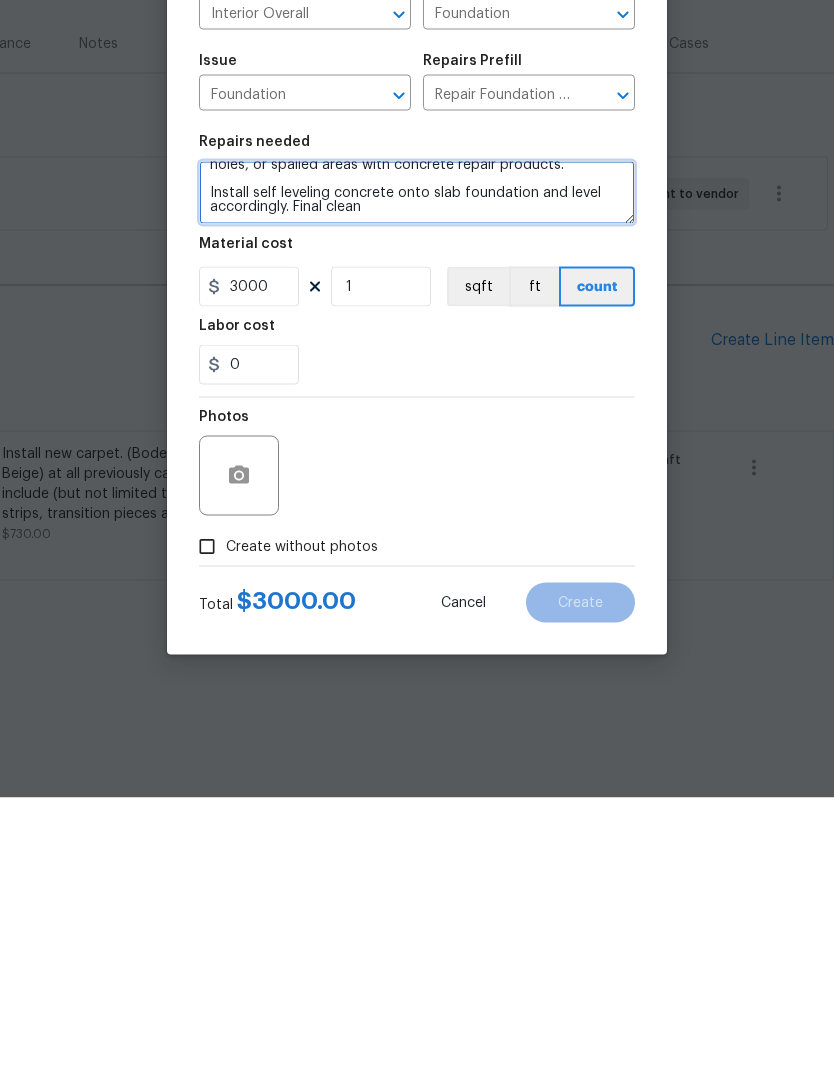 type on "Demo and haul off site all floor coverings to expose the foundation.
Prep sub base foundation cleaning and primed .Fill any cracks, holes, or spalled areas with concrete repair products.
Install self leveling concrete onto slab foundation and level accordingly. Final clean" 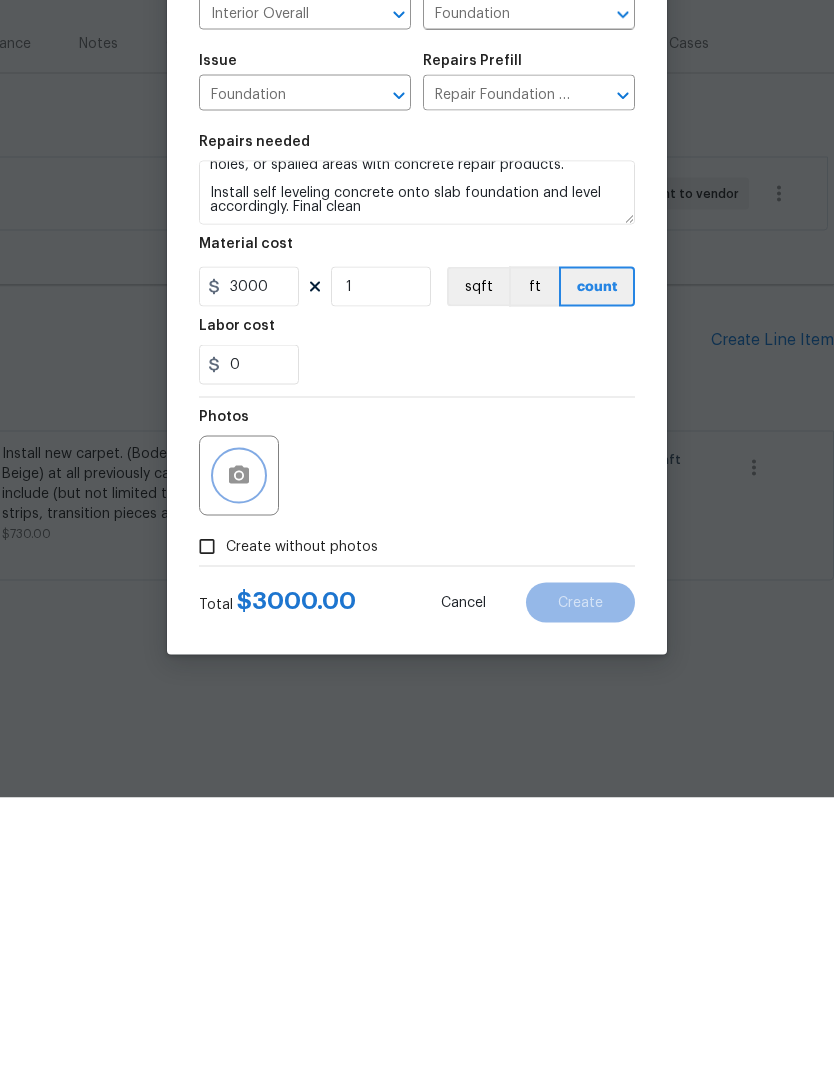 click at bounding box center (239, 765) 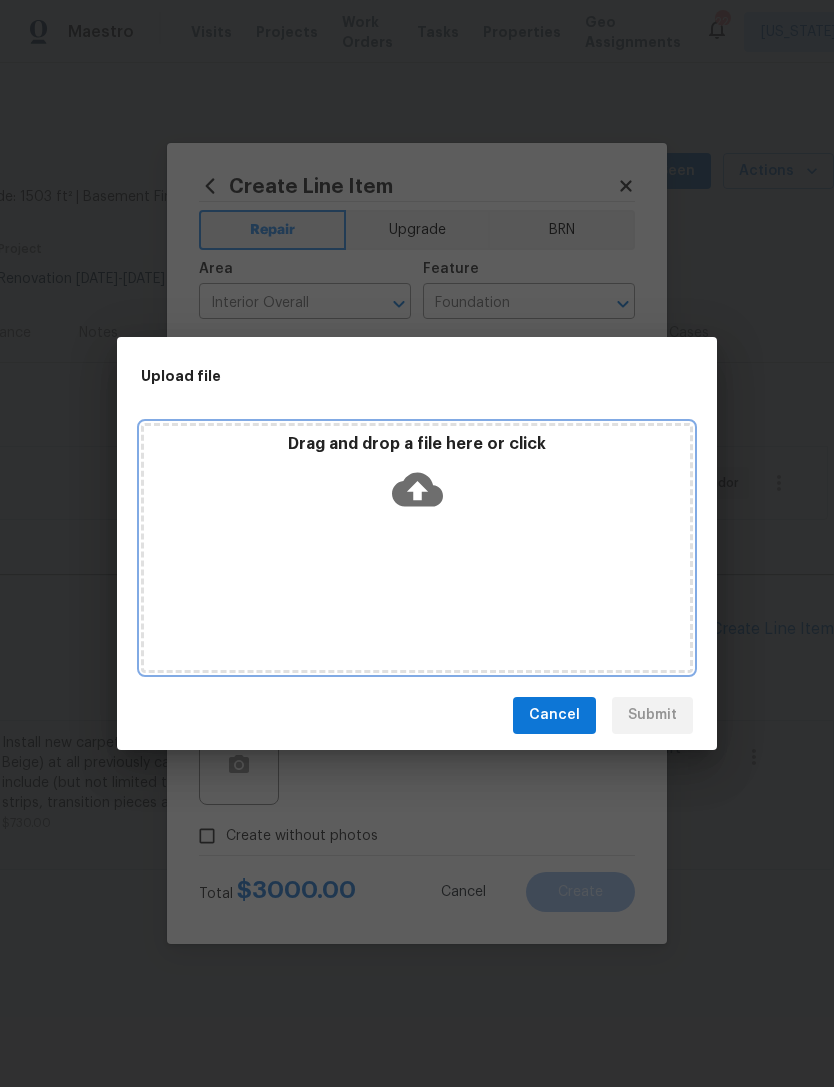 click 